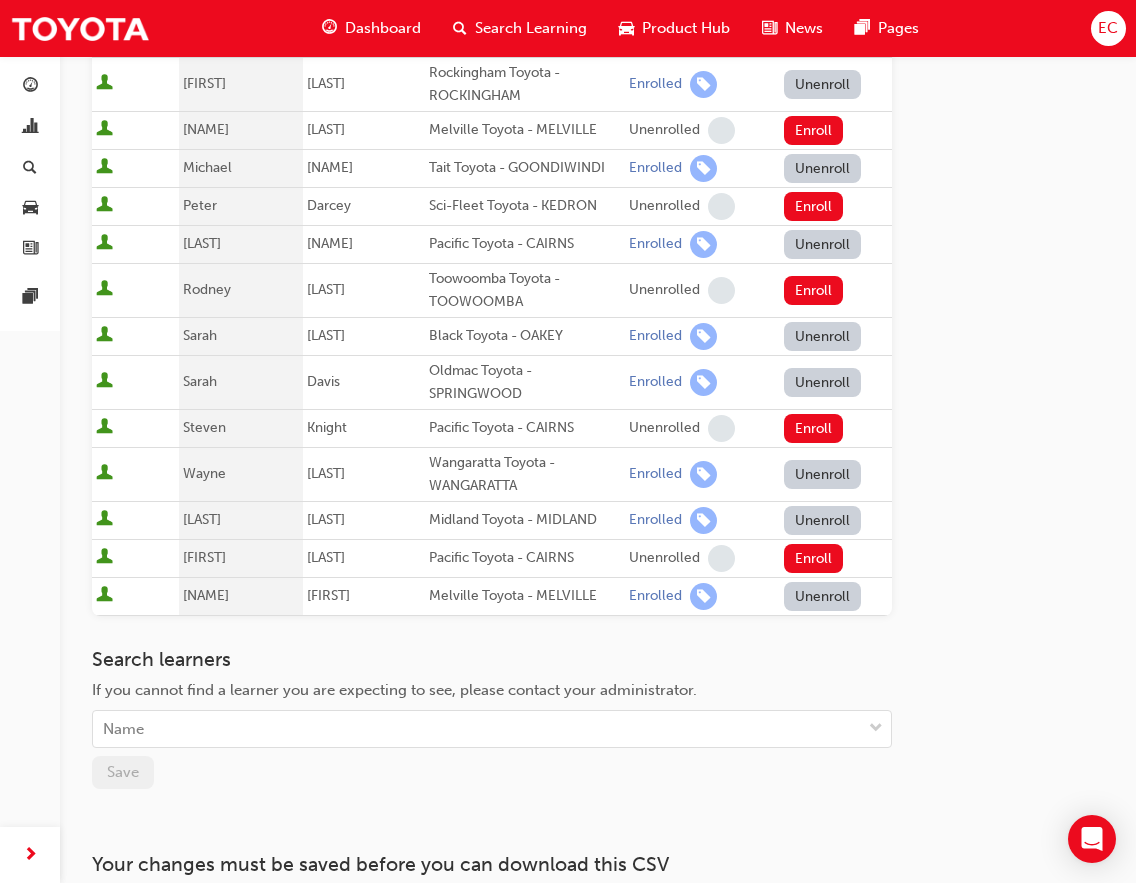 scroll, scrollTop: 765, scrollLeft: 0, axis: vertical 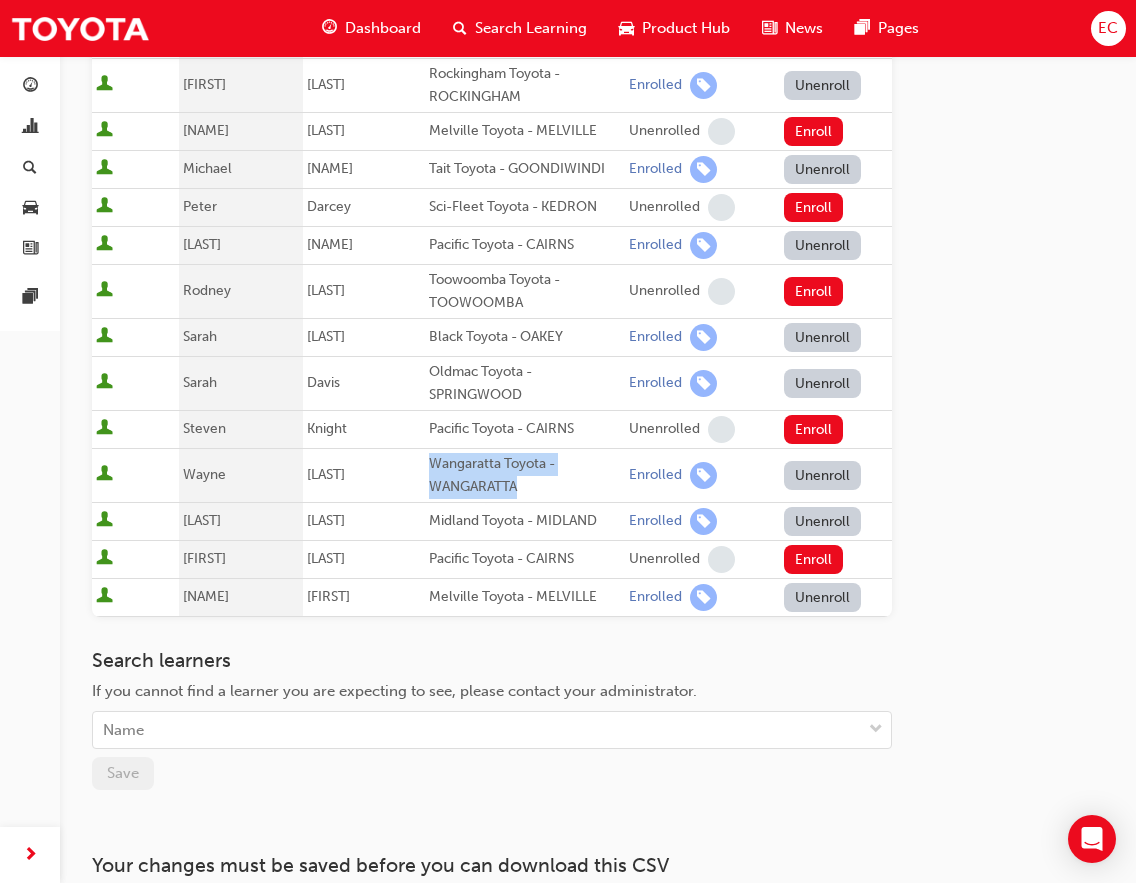 drag, startPoint x: 525, startPoint y: 505, endPoint x: 427, endPoint y: 483, distance: 100.43903 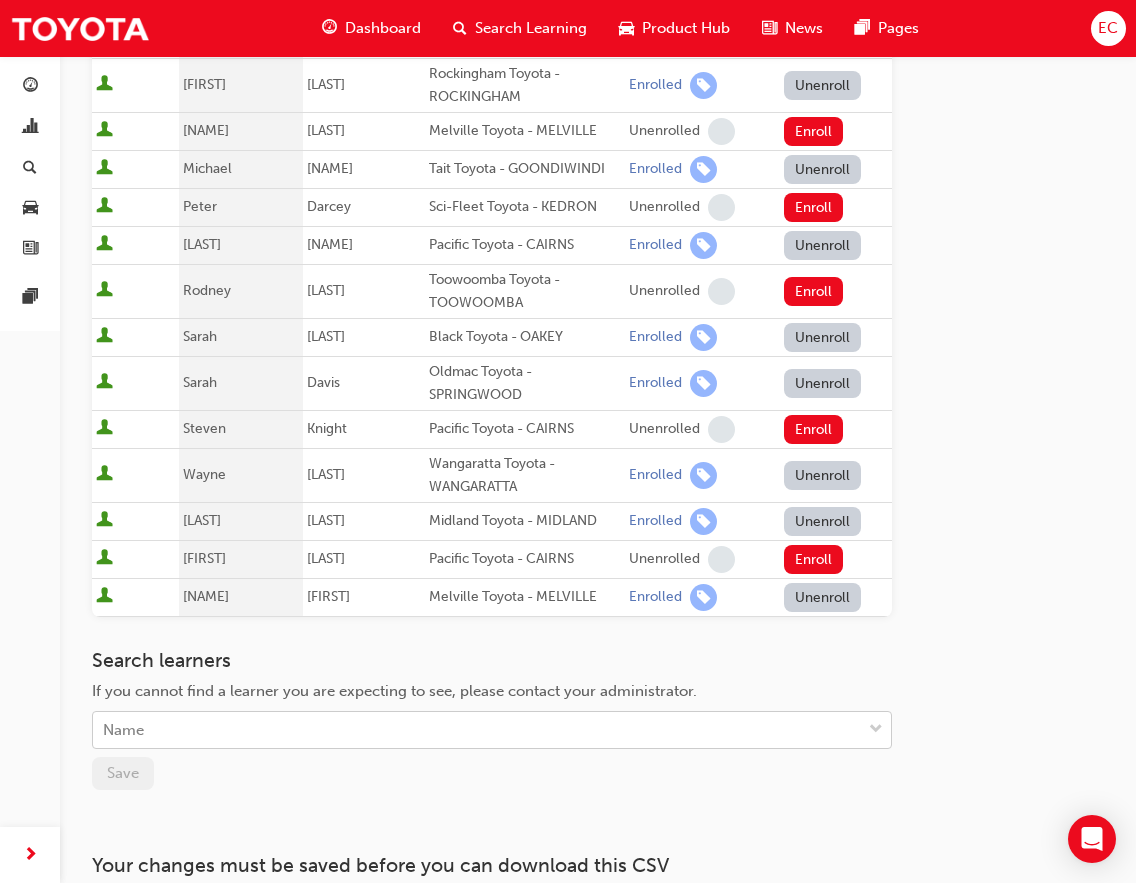click on "Name" at bounding box center [123, 730] 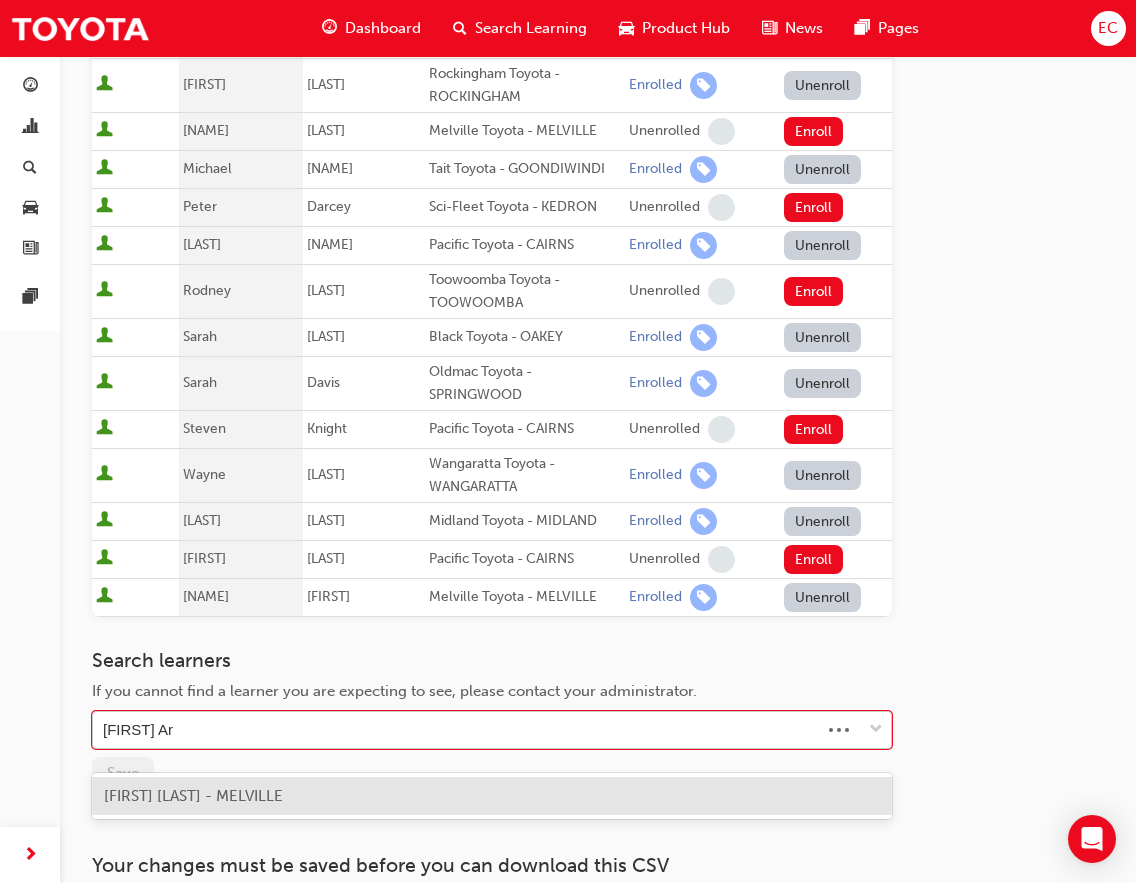 type on "[FIRST] [LAST]" 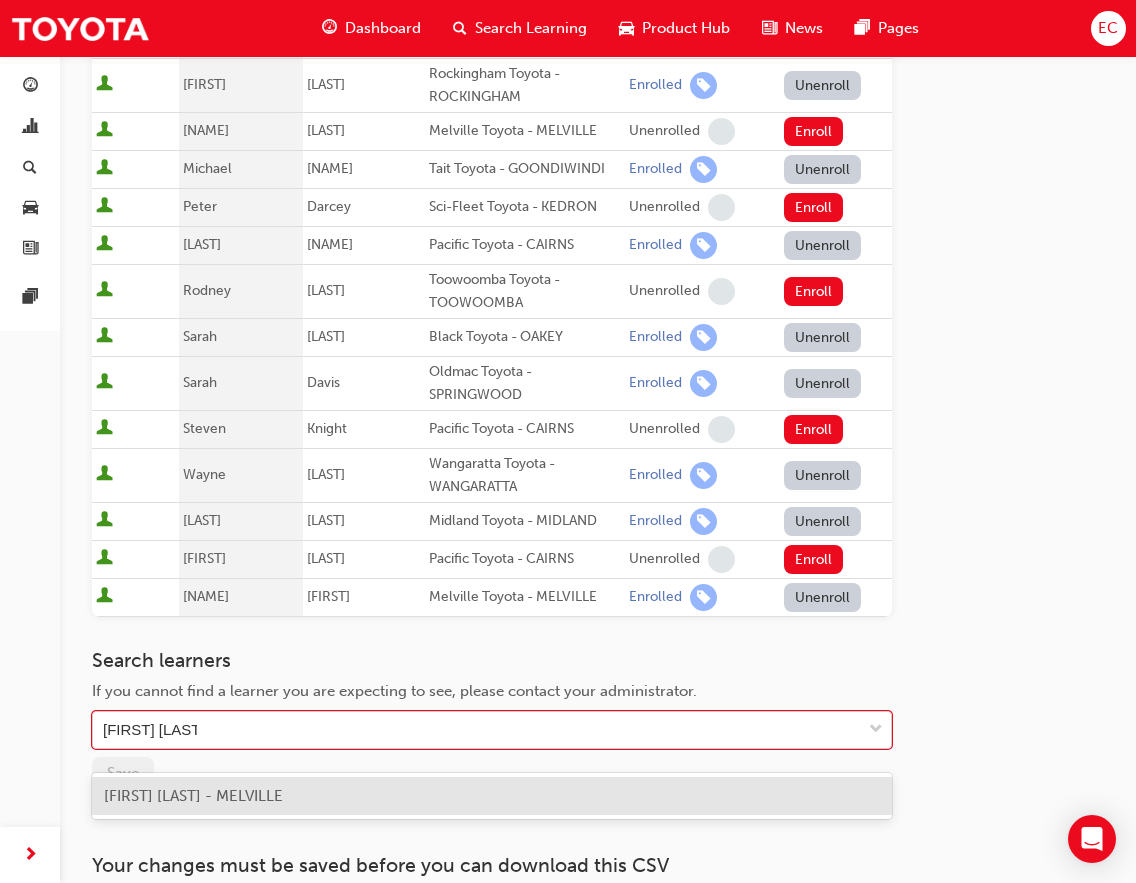 click on "[FIRST] [LAST] - MELVILLE" at bounding box center (492, 796) 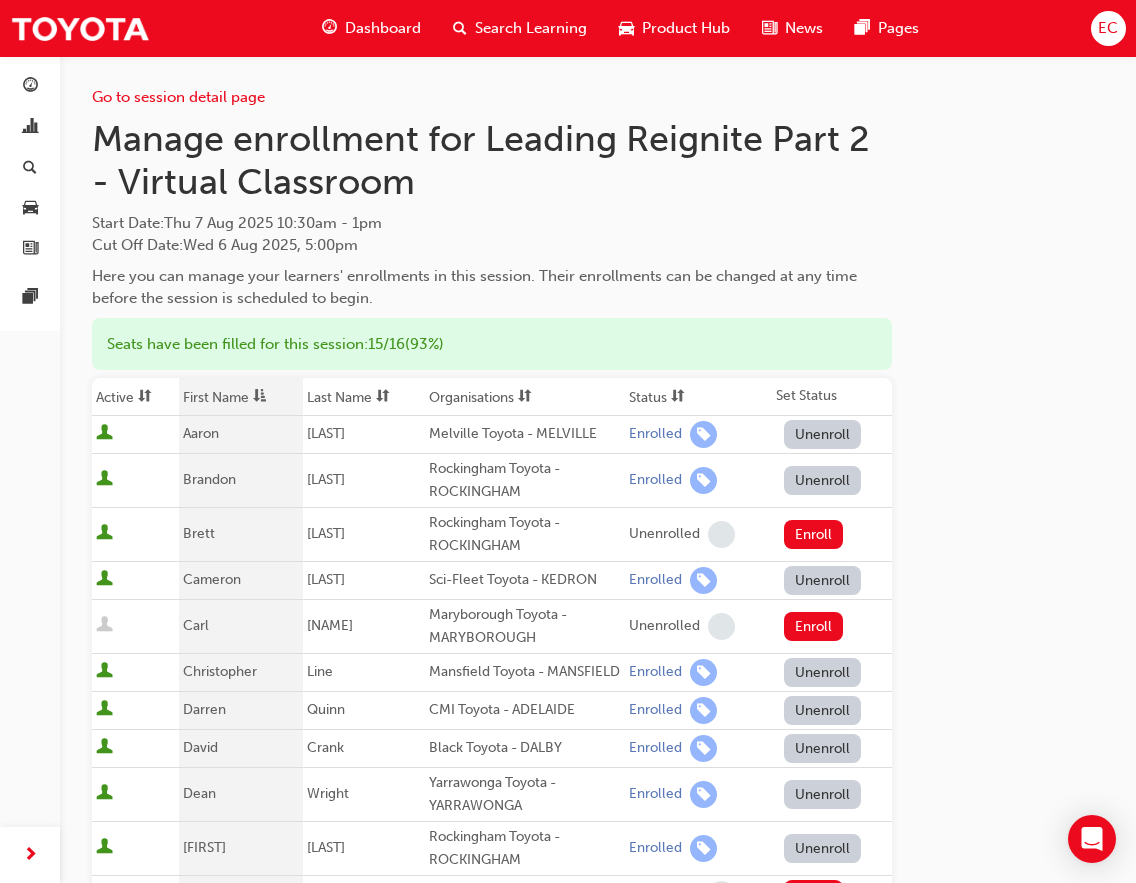 scroll, scrollTop: 0, scrollLeft: 0, axis: both 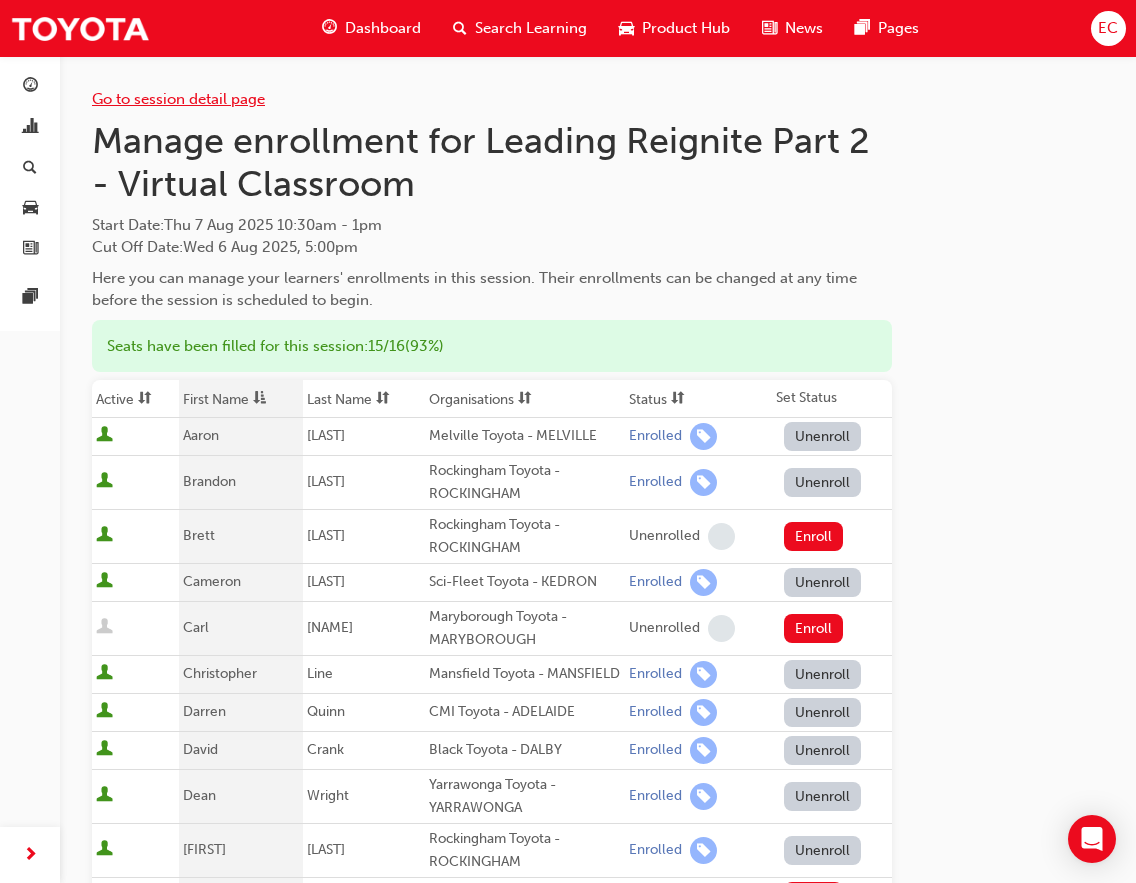 click on "Go to session detail page" at bounding box center (178, 99) 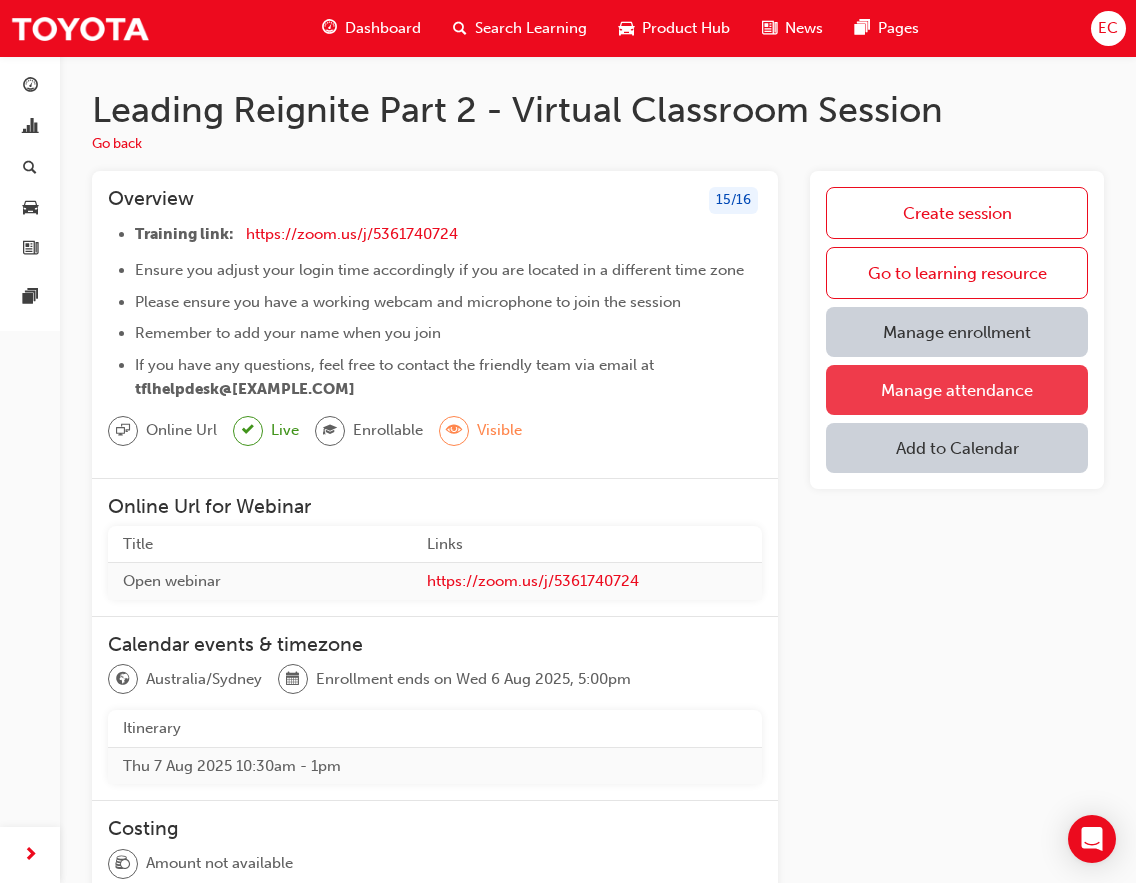 click on "Manage attendance" at bounding box center [957, 390] 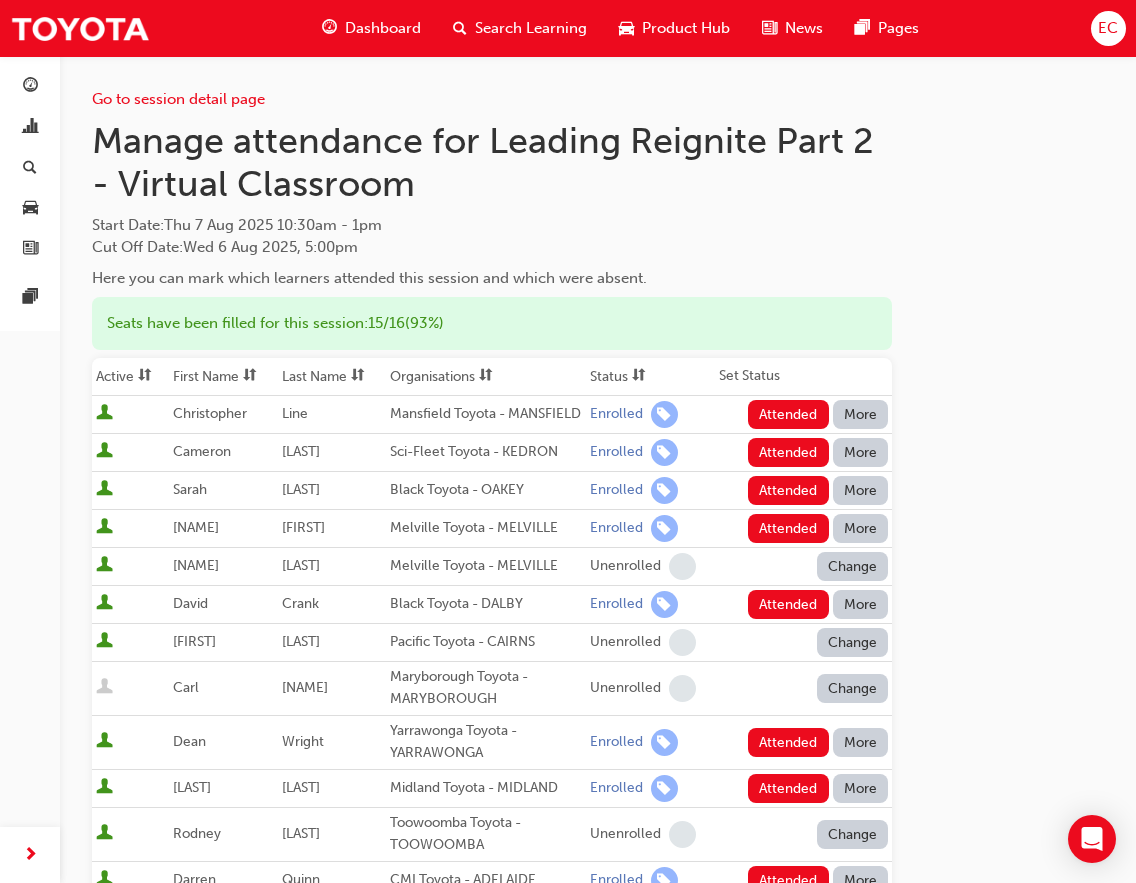 click on "First Name" at bounding box center [223, 377] 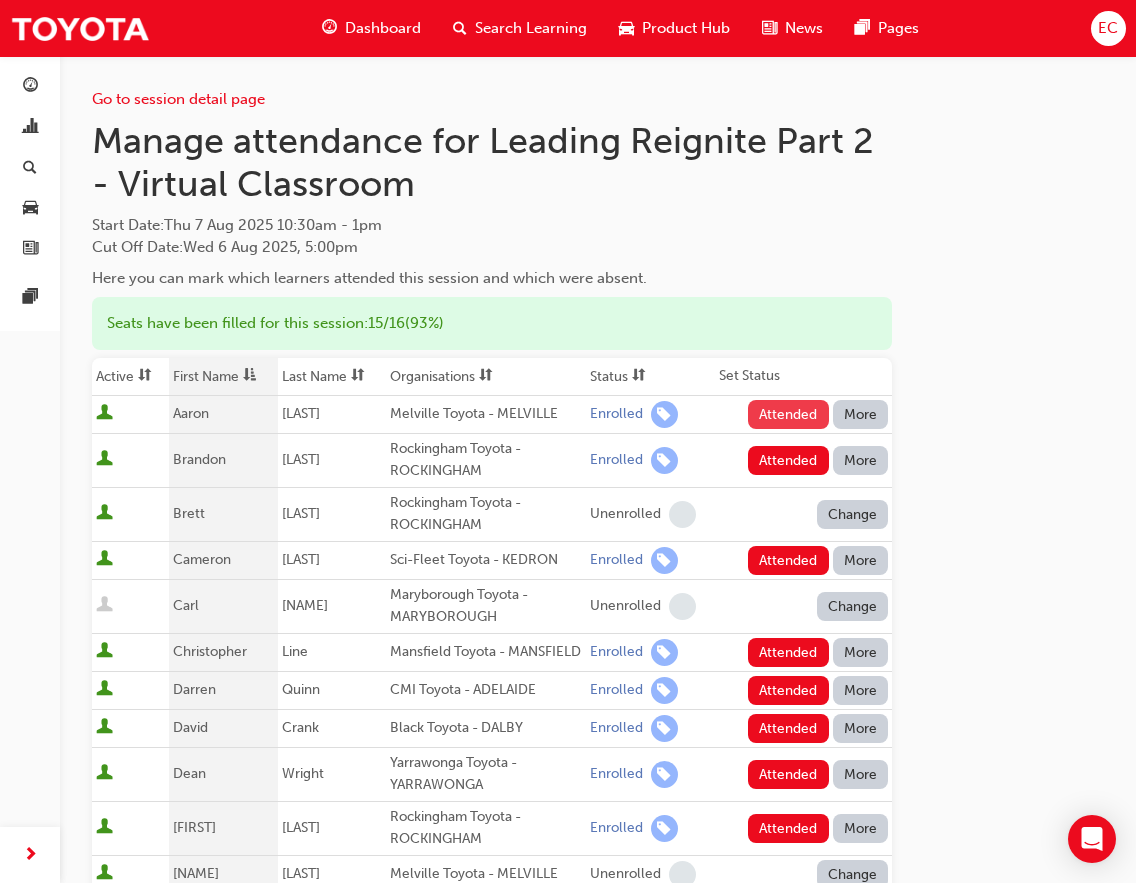 click on "Attended" at bounding box center (788, 414) 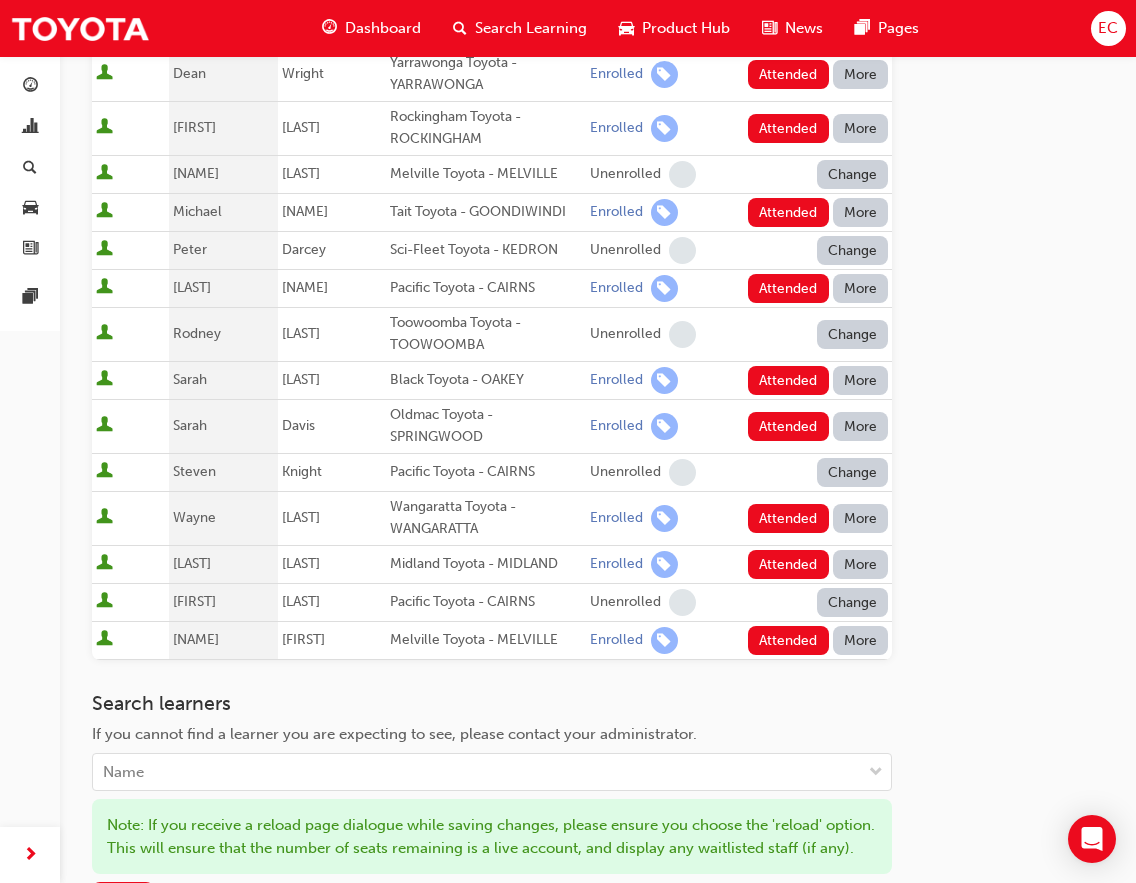 scroll, scrollTop: 860, scrollLeft: 0, axis: vertical 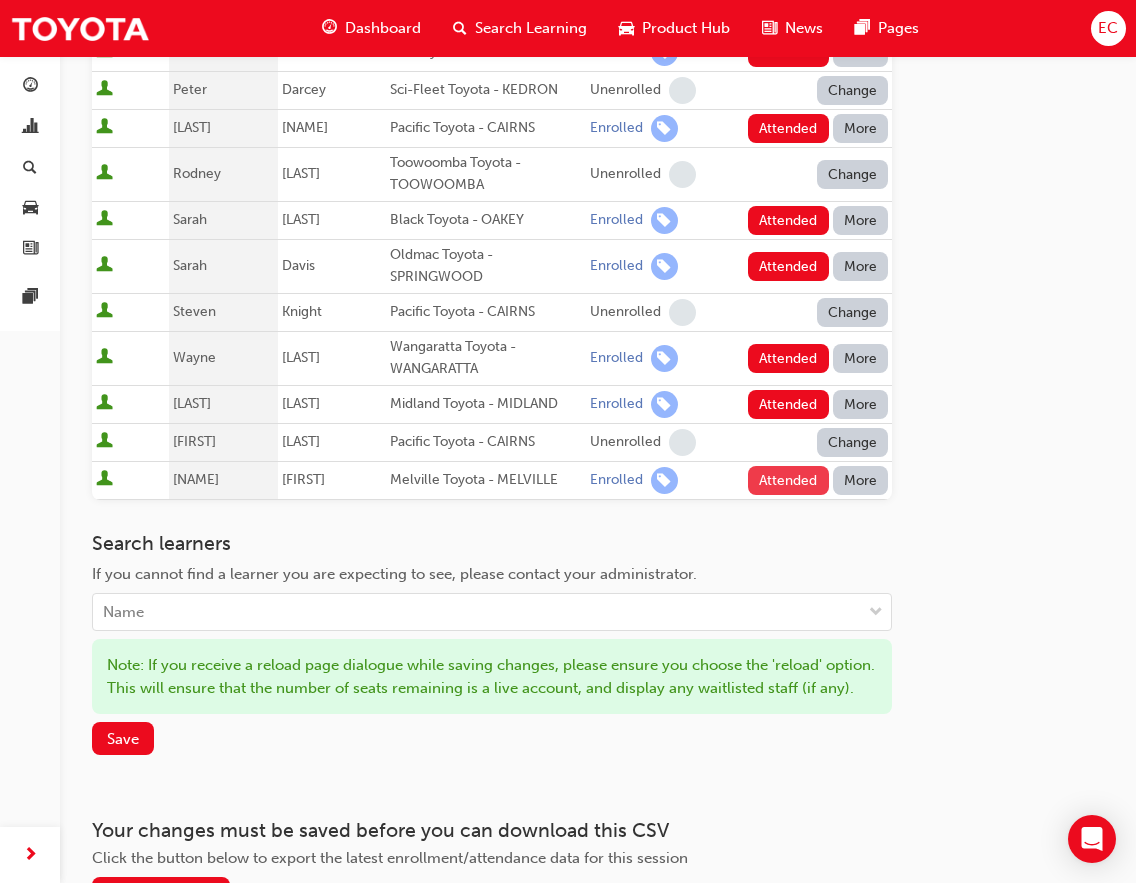 click on "Attended" at bounding box center [788, 480] 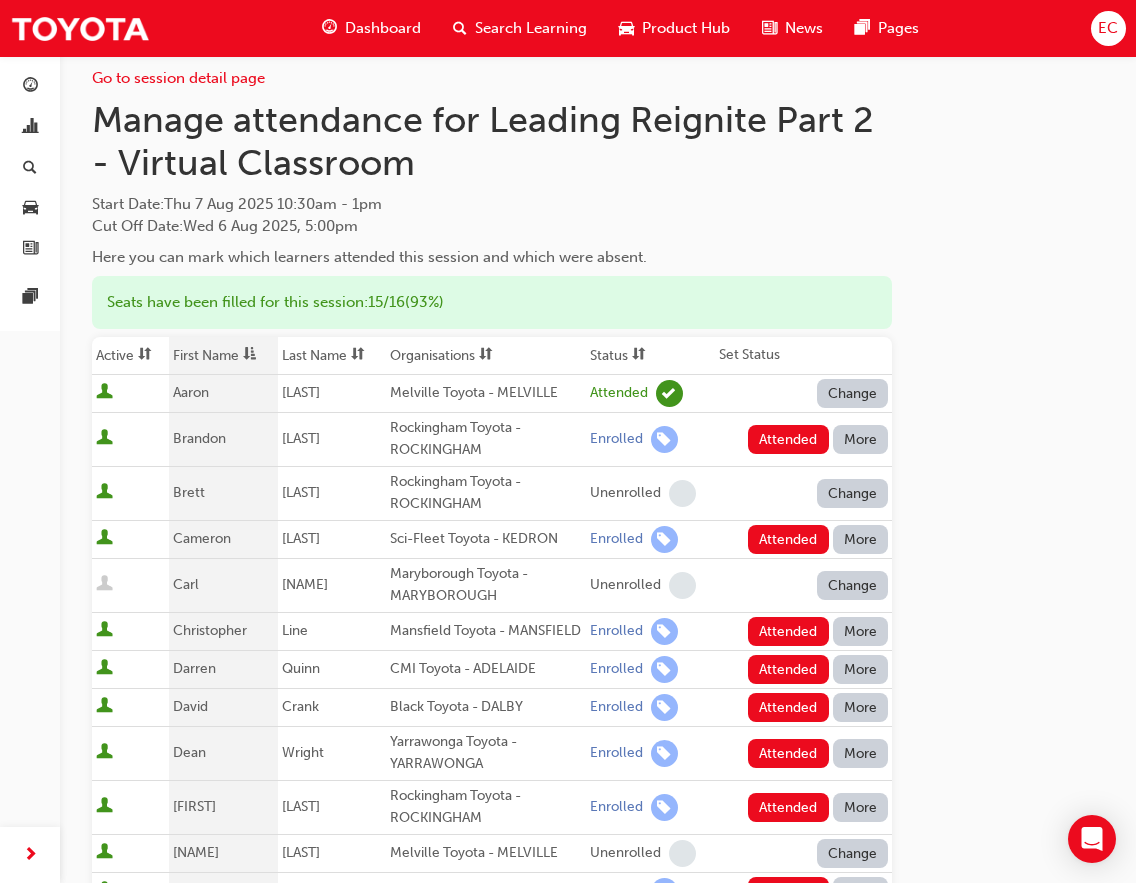 scroll, scrollTop: 0, scrollLeft: 0, axis: both 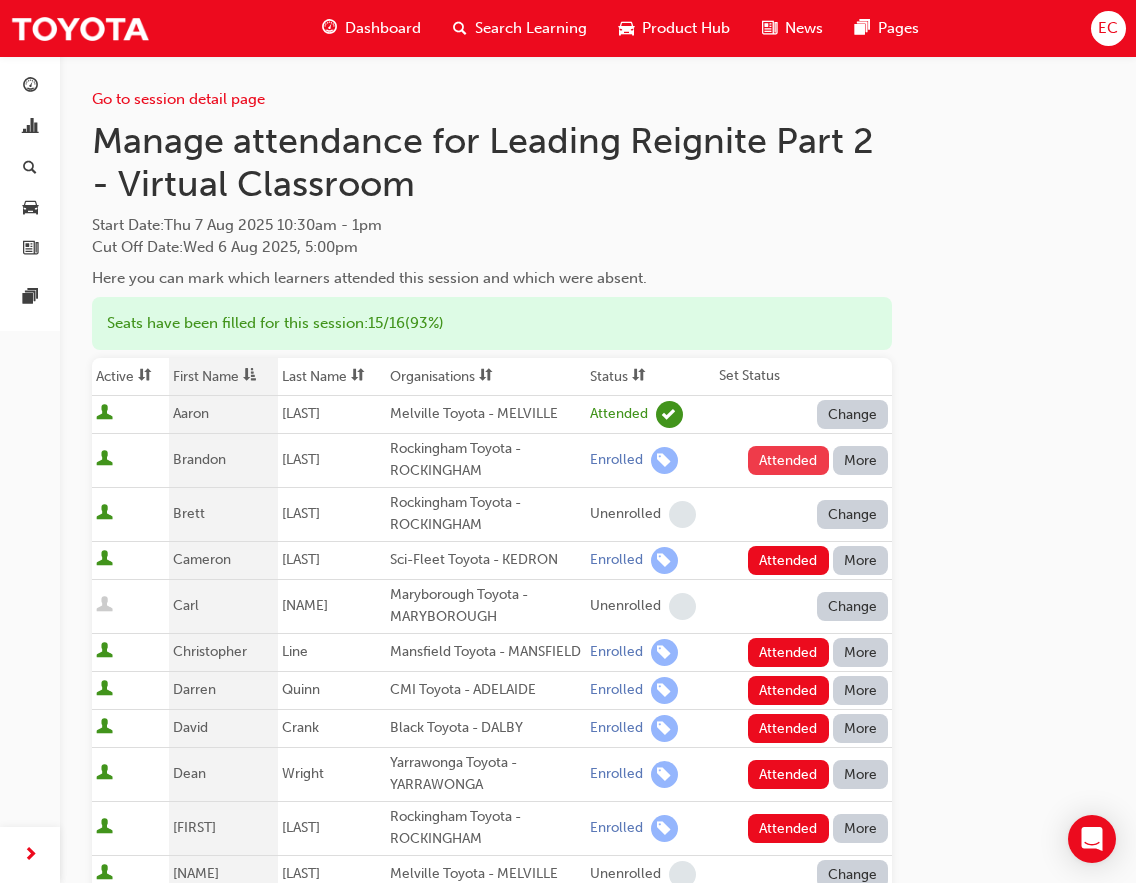 click on "Attended" at bounding box center (788, 460) 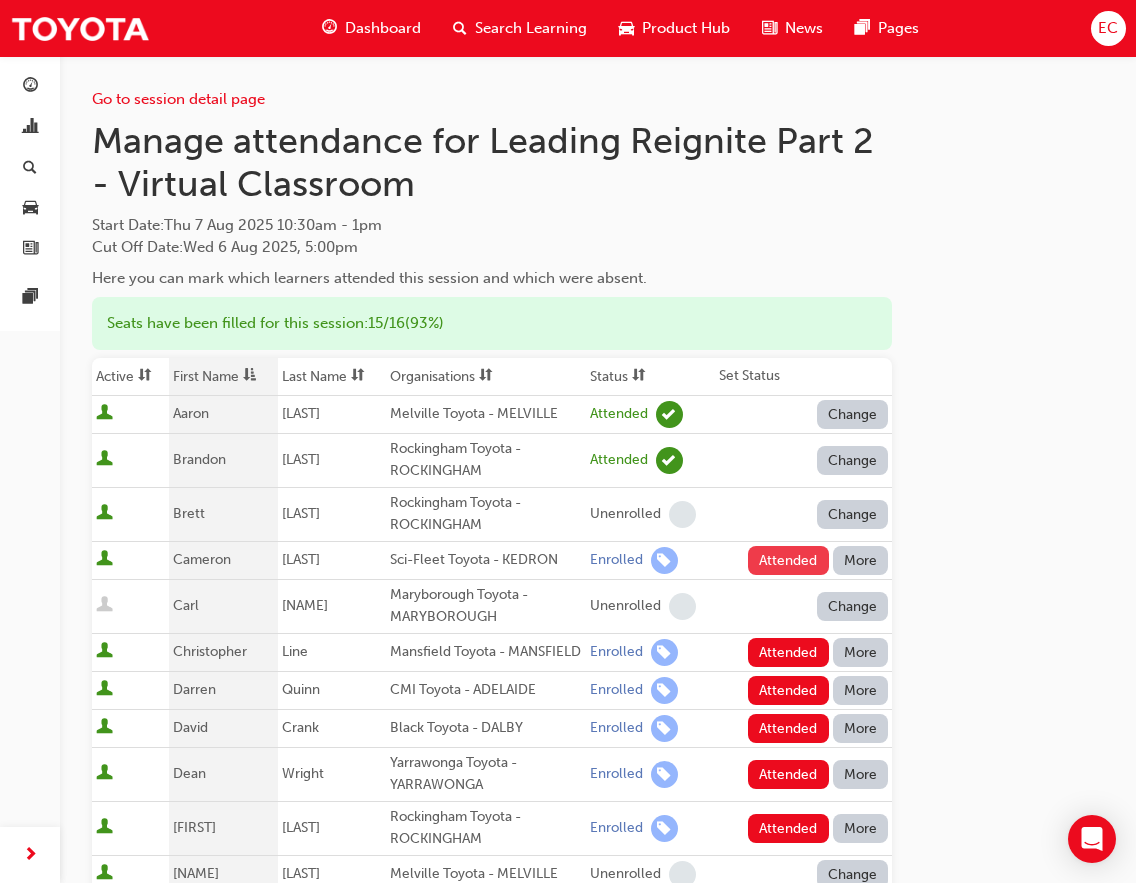 click on "Attended" at bounding box center [788, 560] 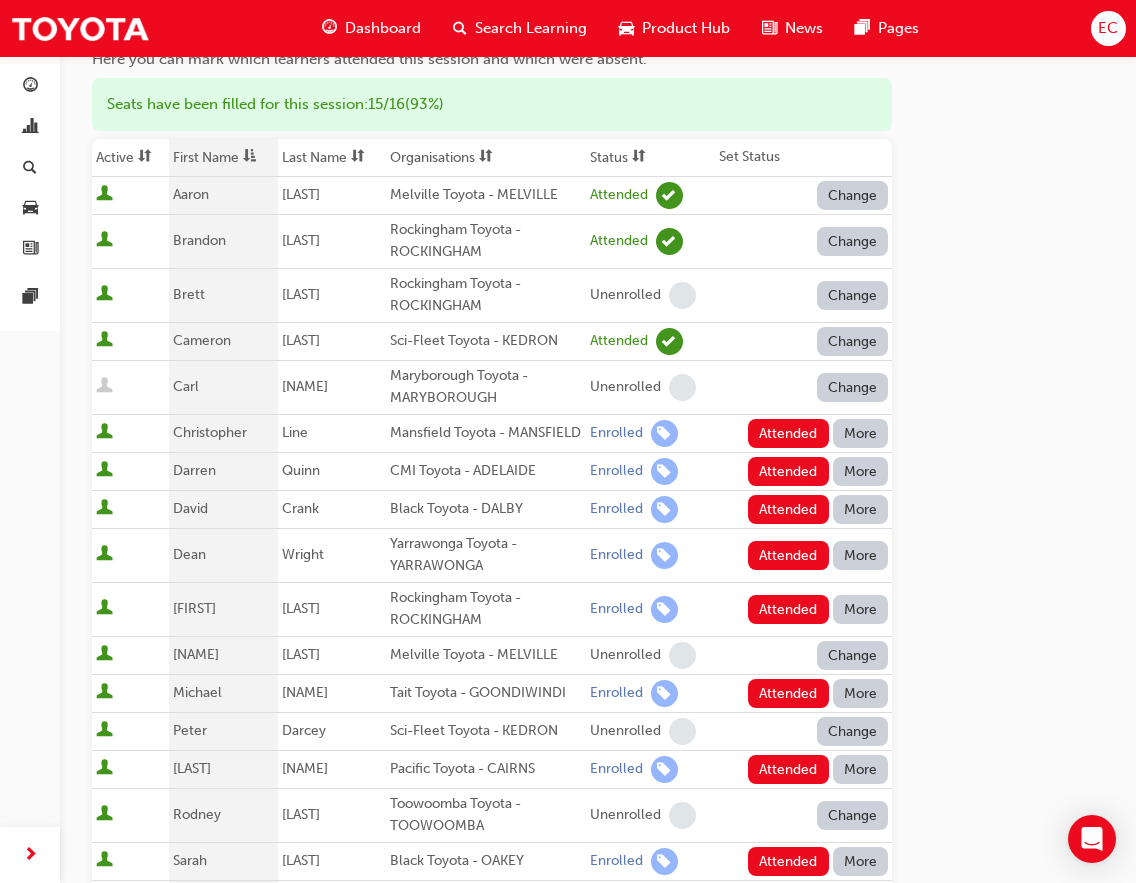 scroll, scrollTop: 220, scrollLeft: 0, axis: vertical 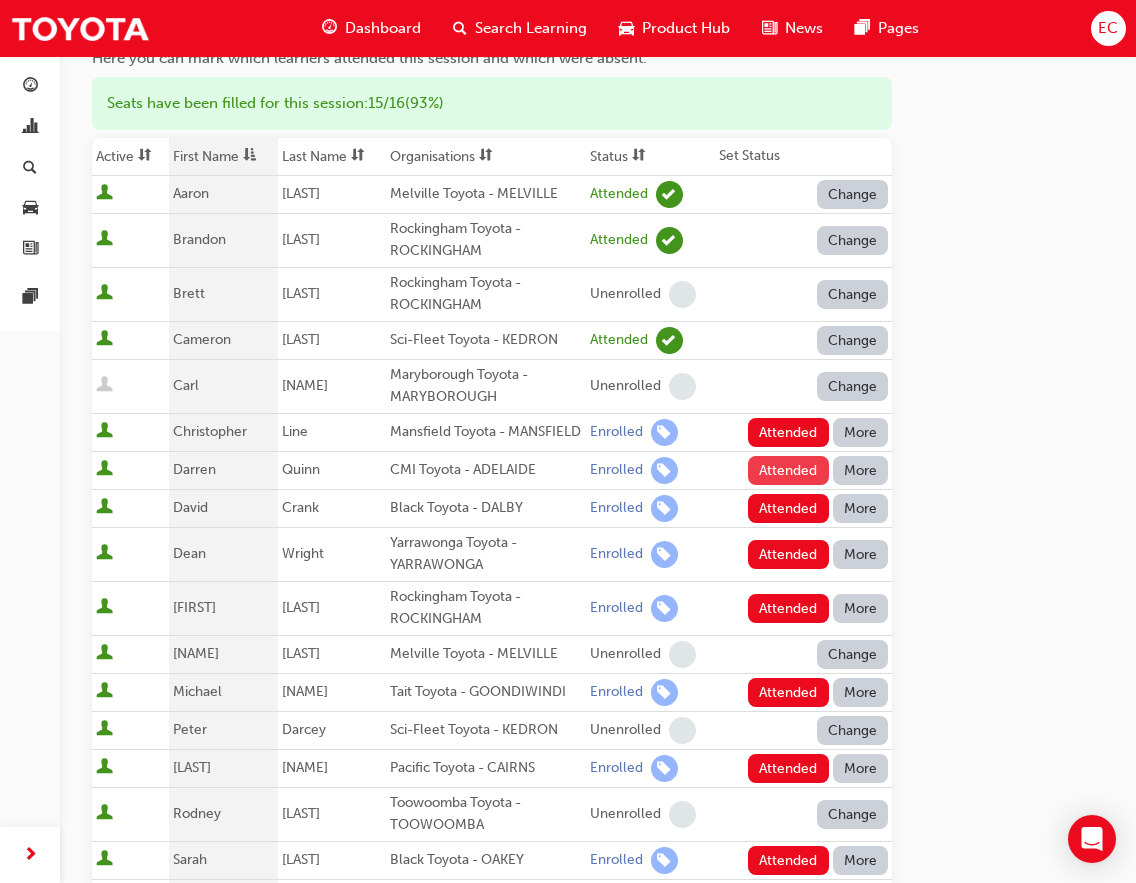 click on "Attended" at bounding box center (788, 470) 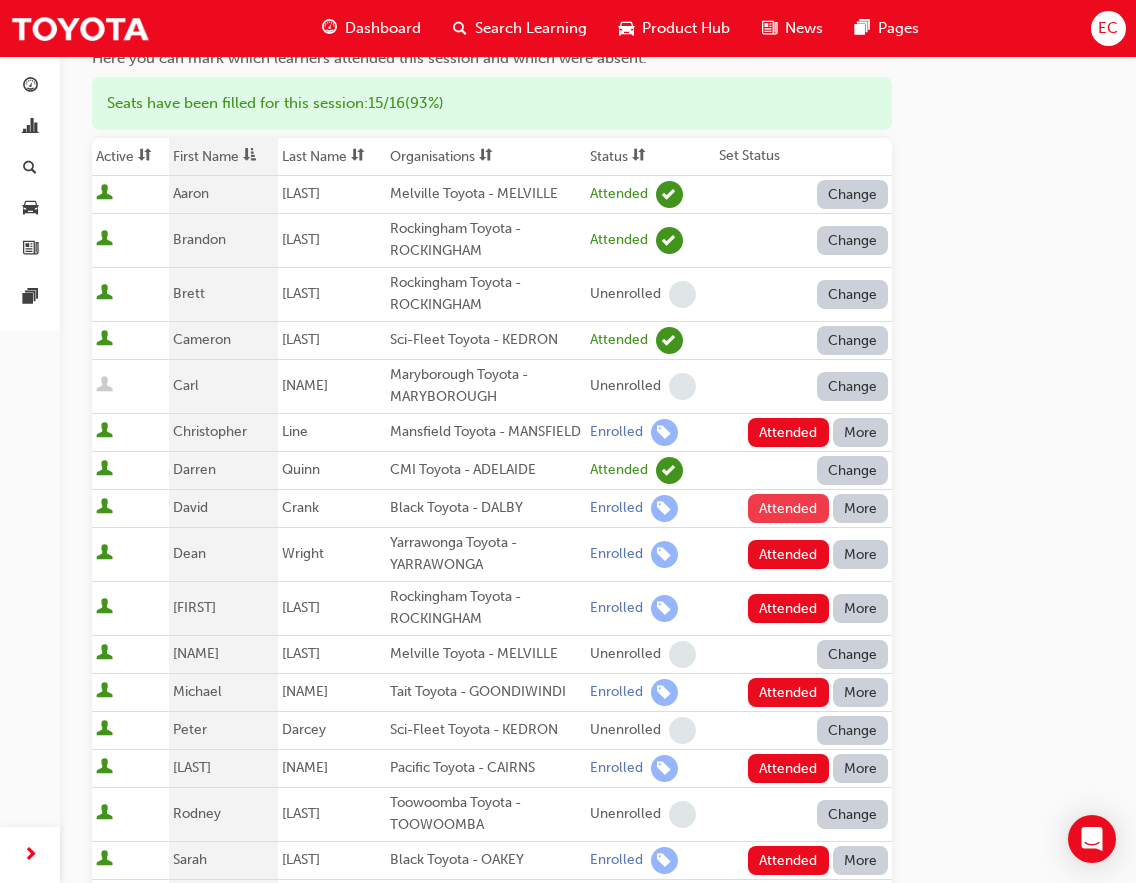 click on "Attended" at bounding box center (788, 508) 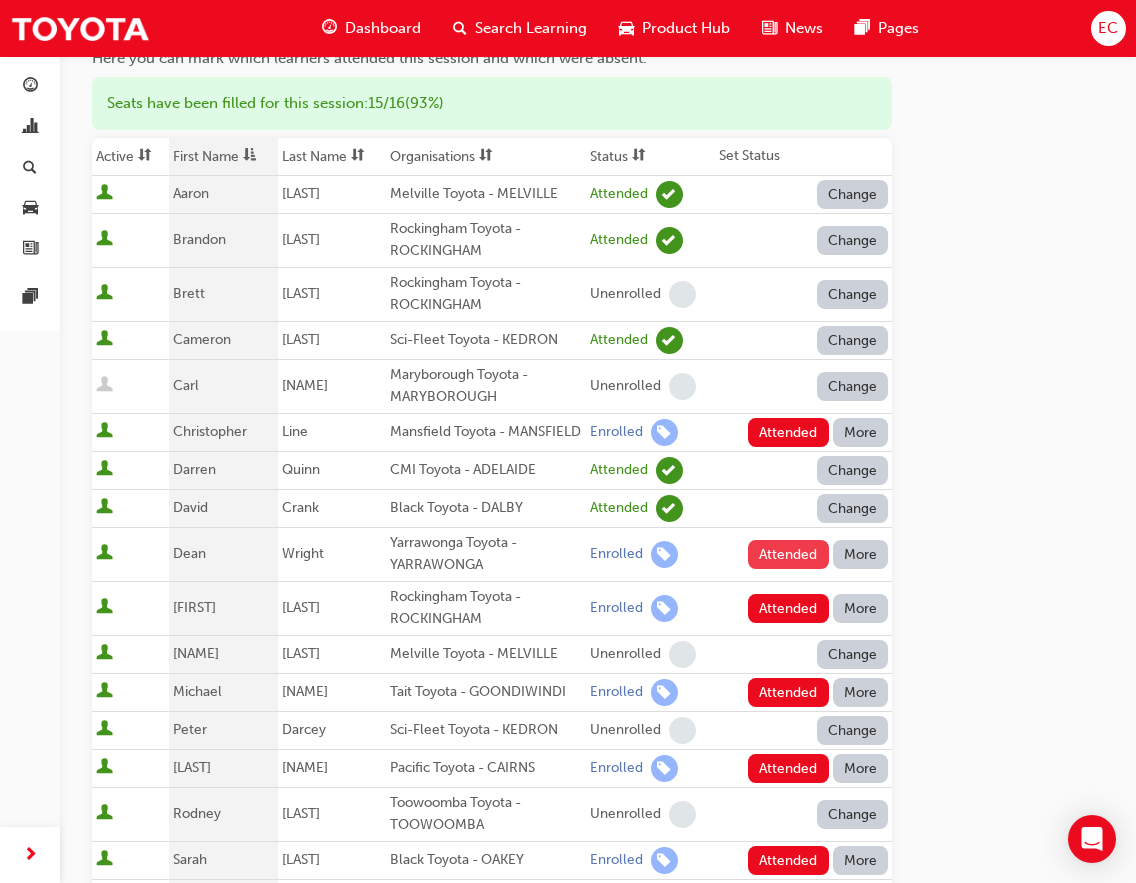 click on "Attended" at bounding box center [788, 554] 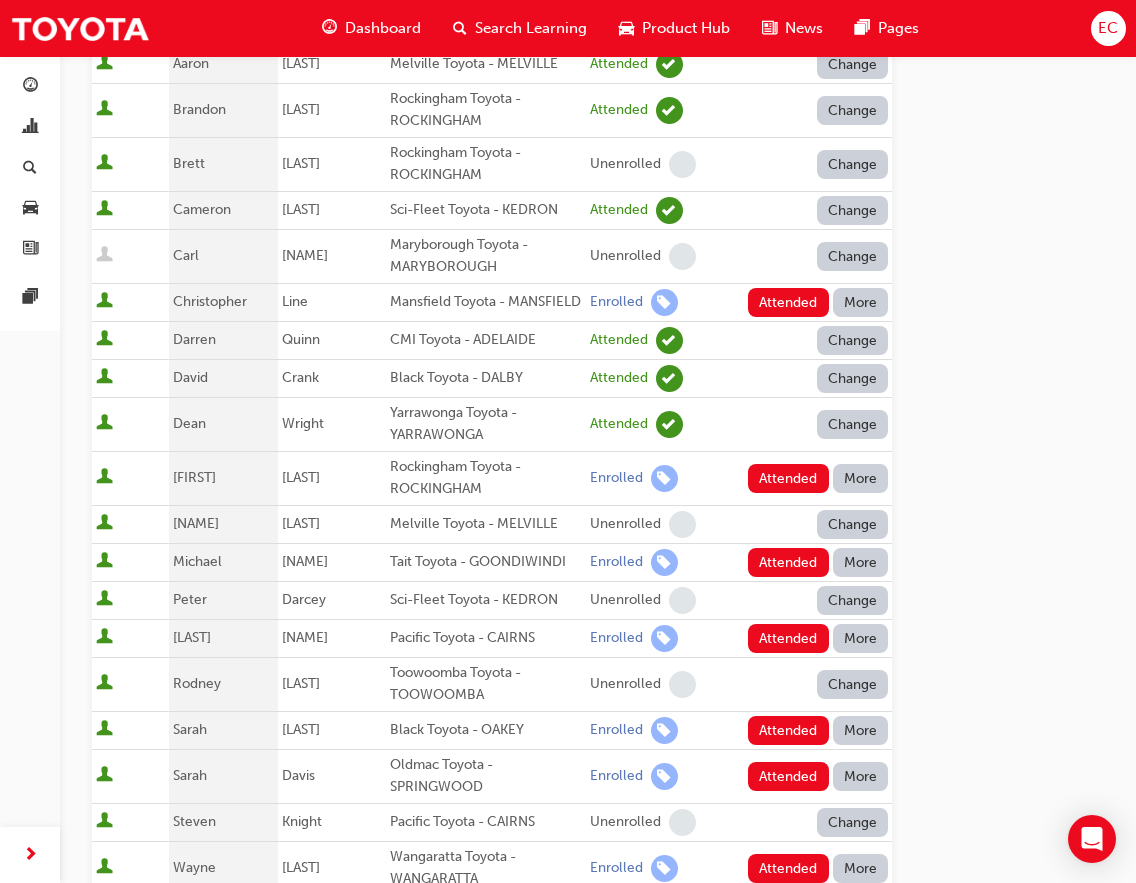 scroll, scrollTop: 354, scrollLeft: 0, axis: vertical 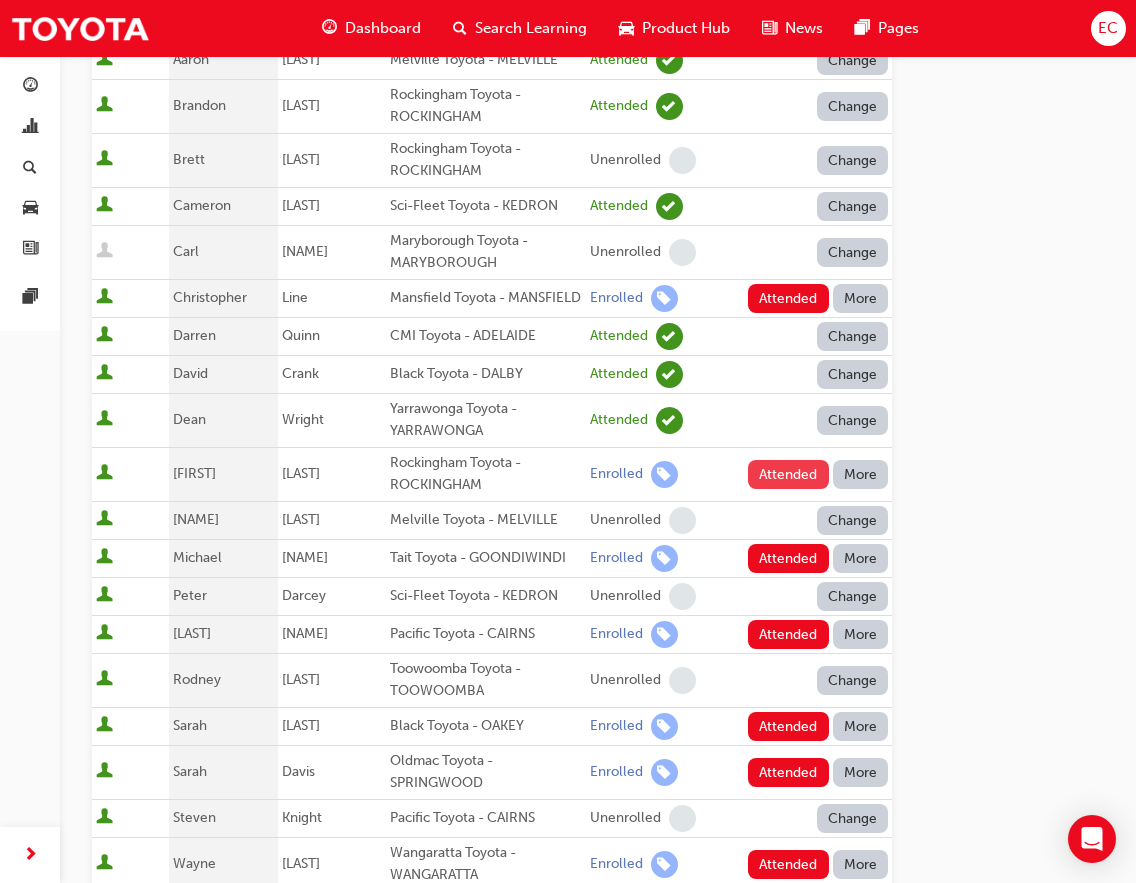 click on "Attended" at bounding box center [788, 474] 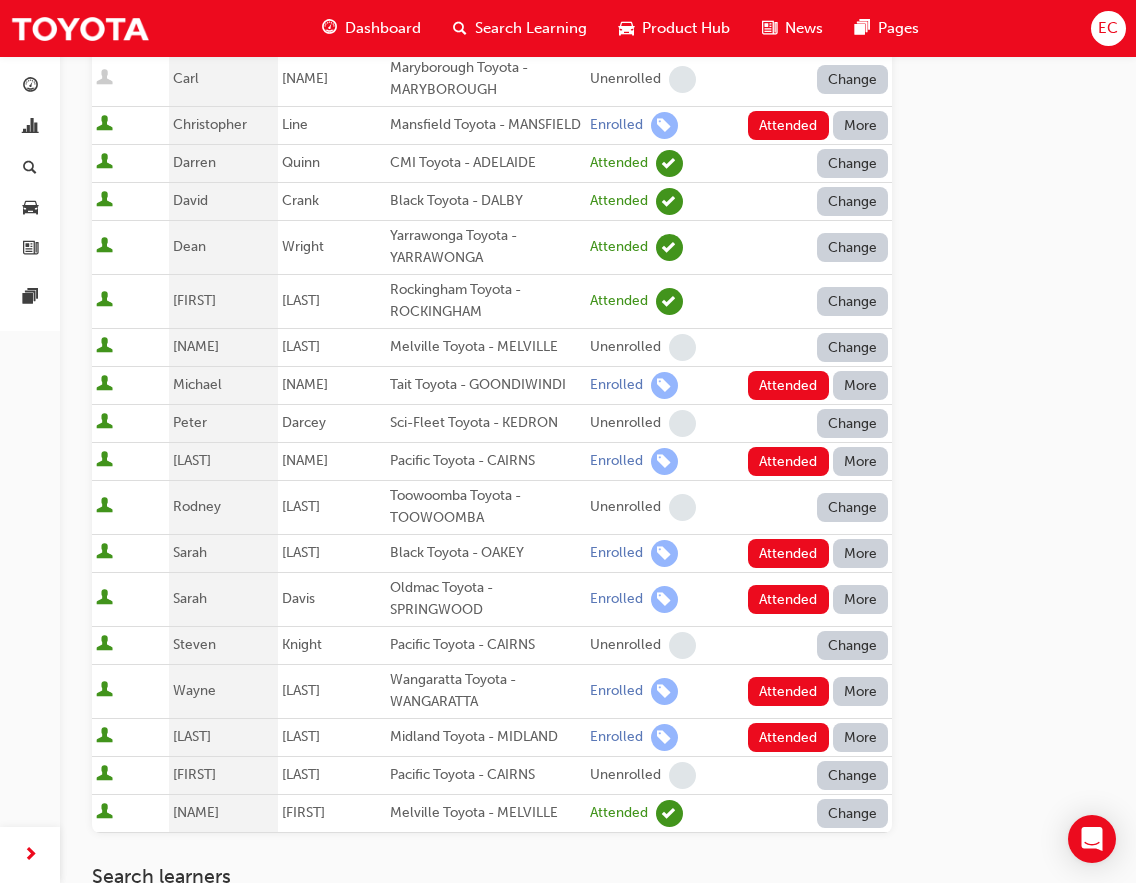 scroll, scrollTop: 538, scrollLeft: 0, axis: vertical 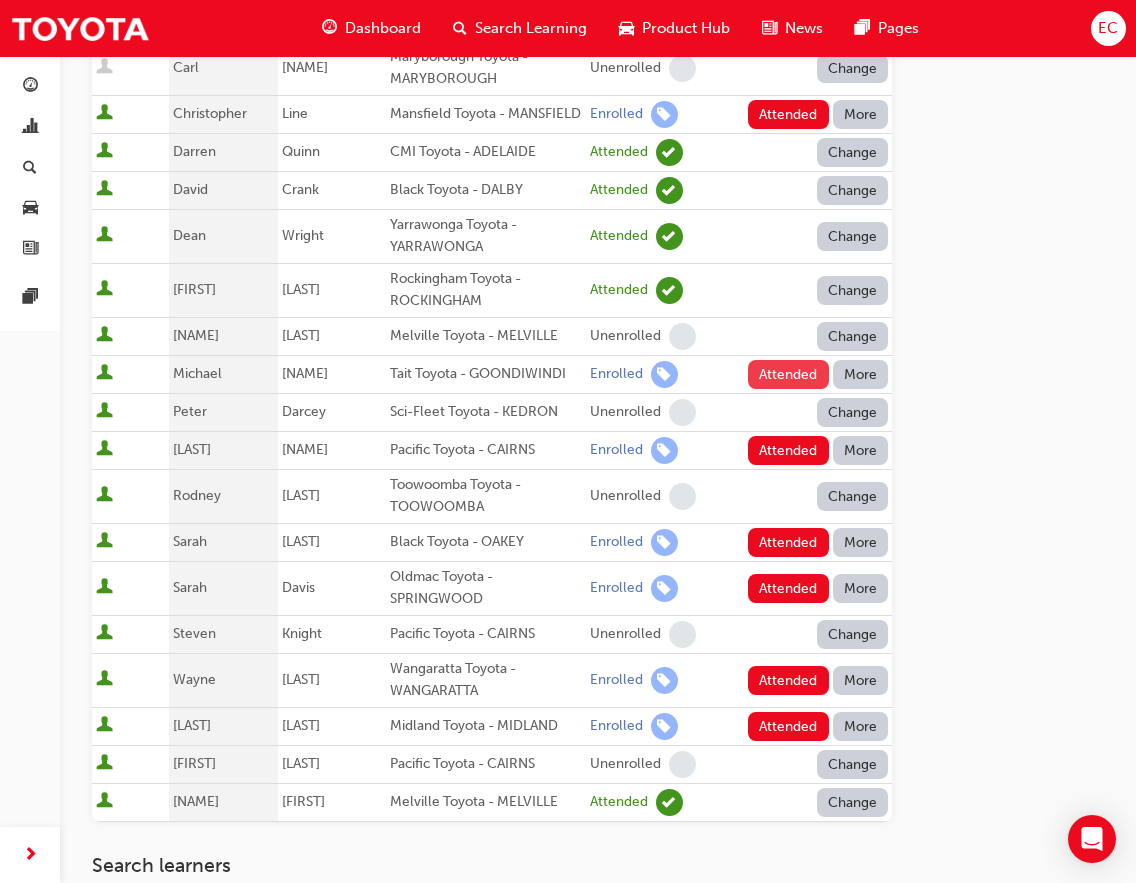 click on "Attended" at bounding box center (788, 374) 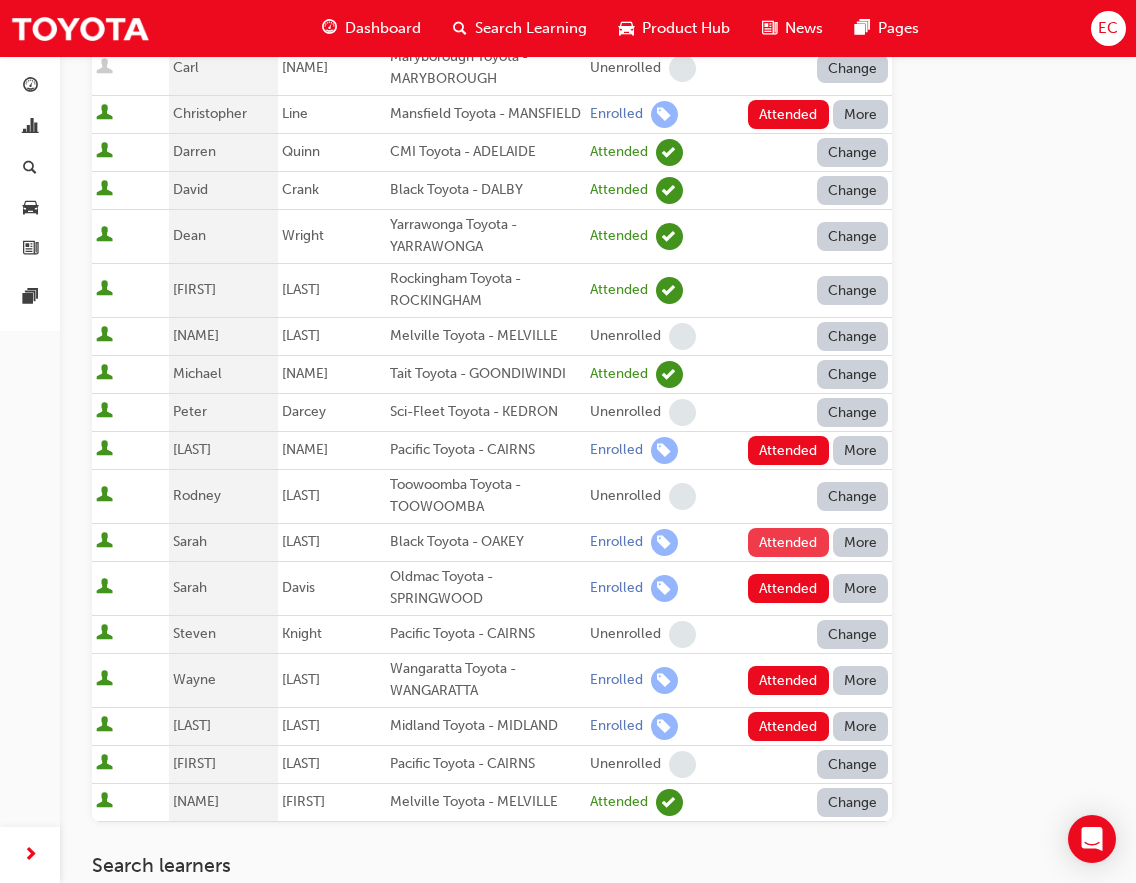 click on "Attended" at bounding box center (788, 542) 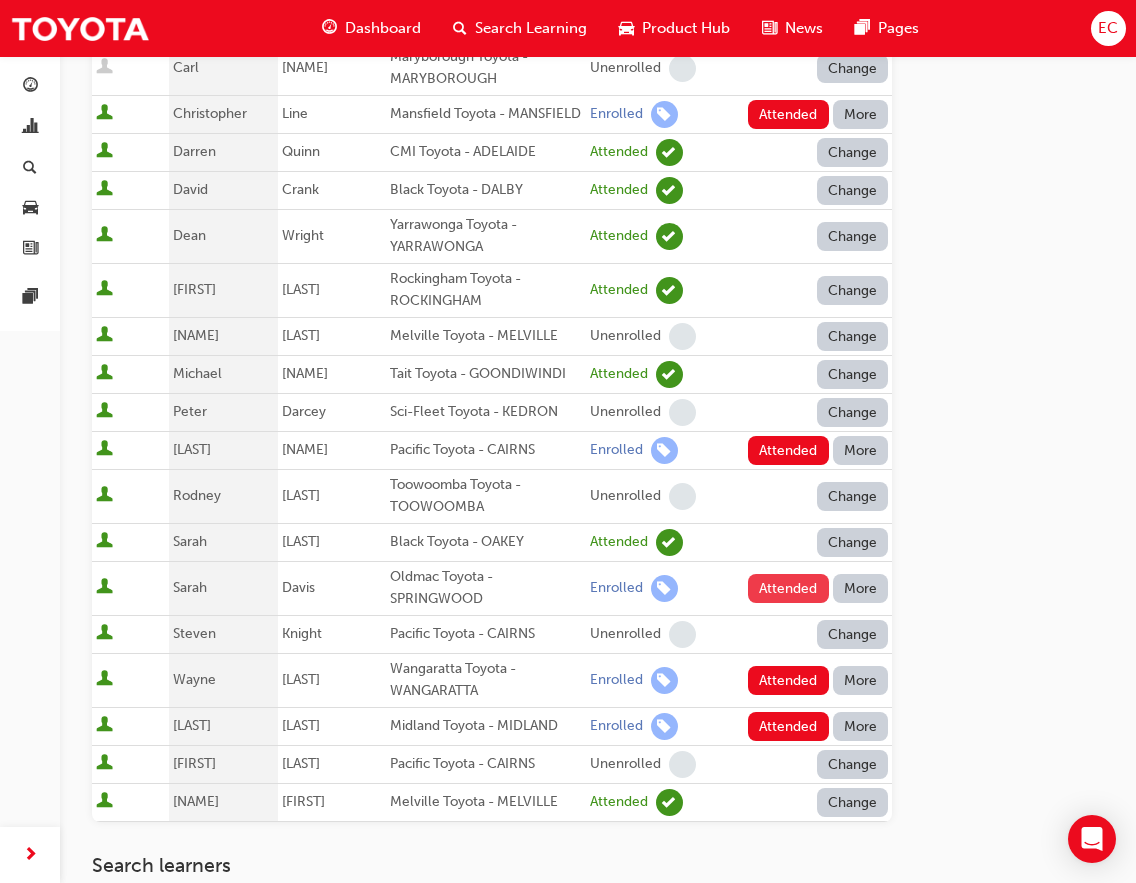 click on "Attended" at bounding box center (788, 588) 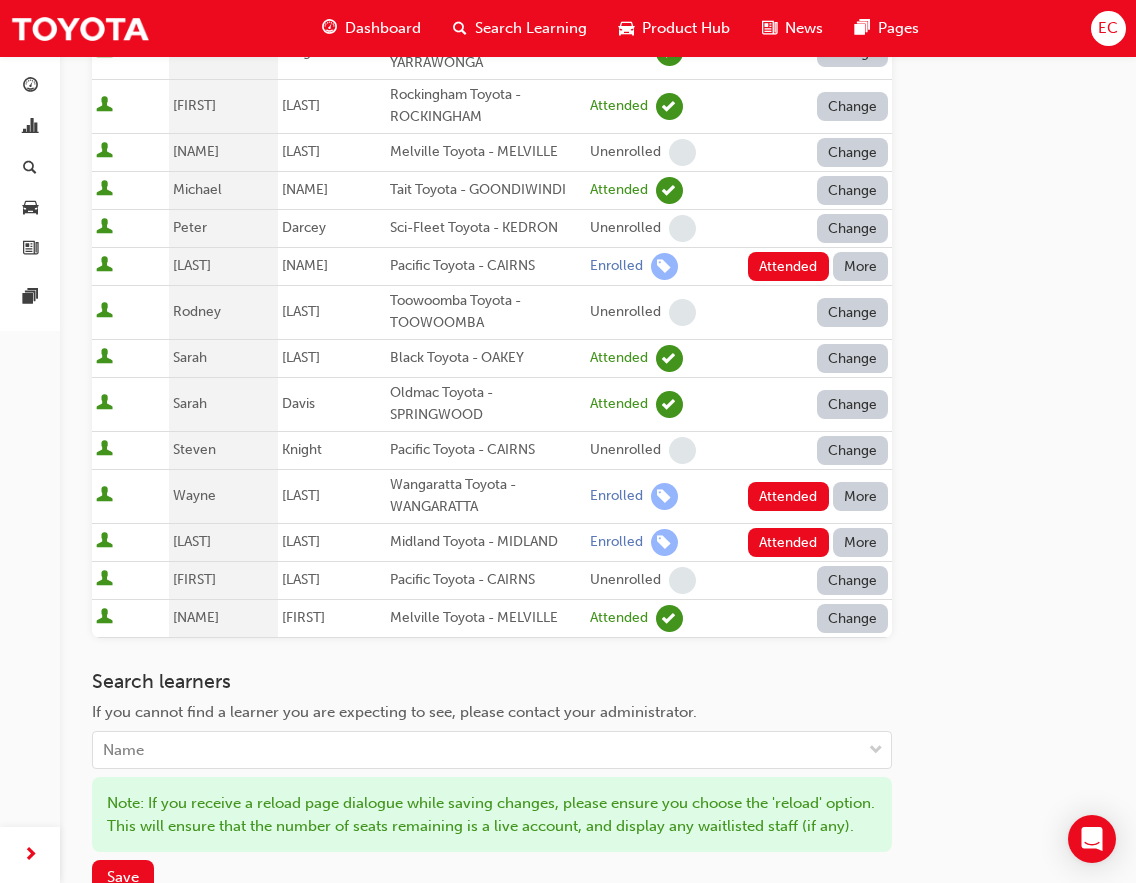 scroll, scrollTop: 763, scrollLeft: 0, axis: vertical 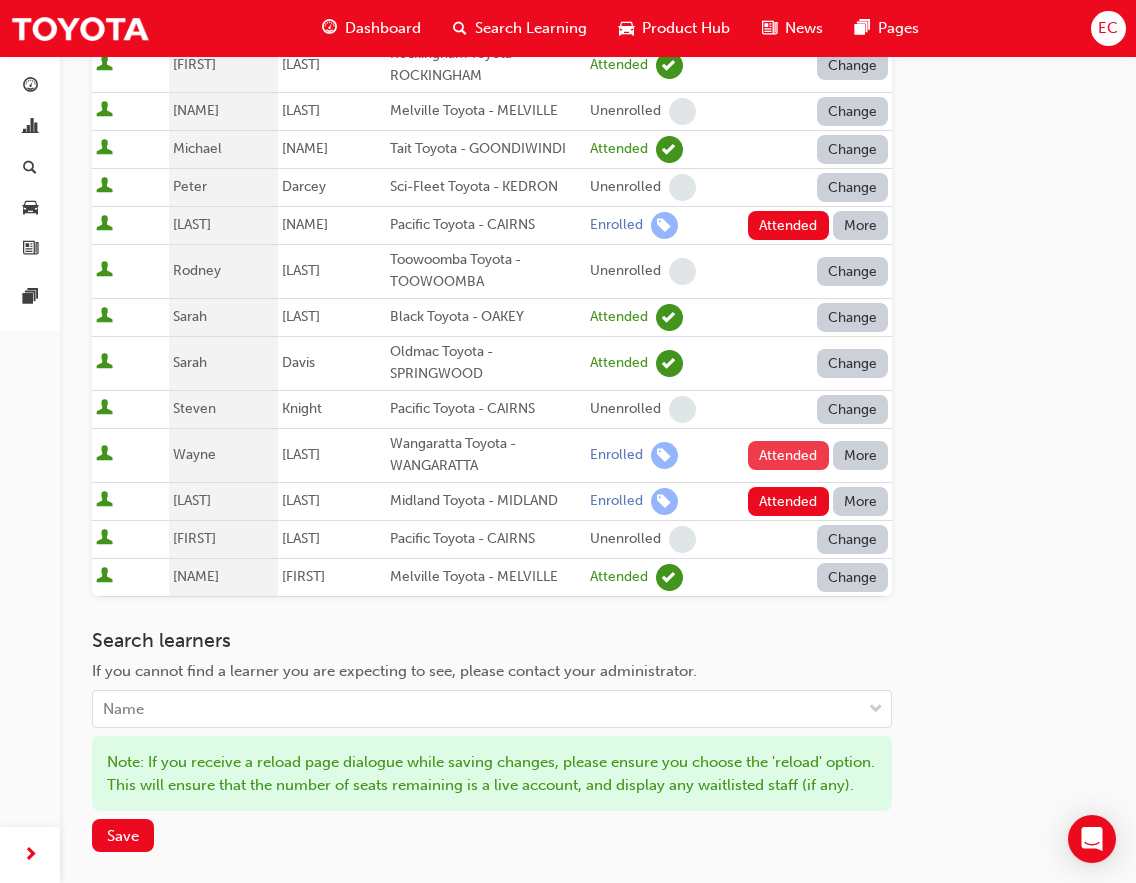 click on "Attended" at bounding box center [788, 455] 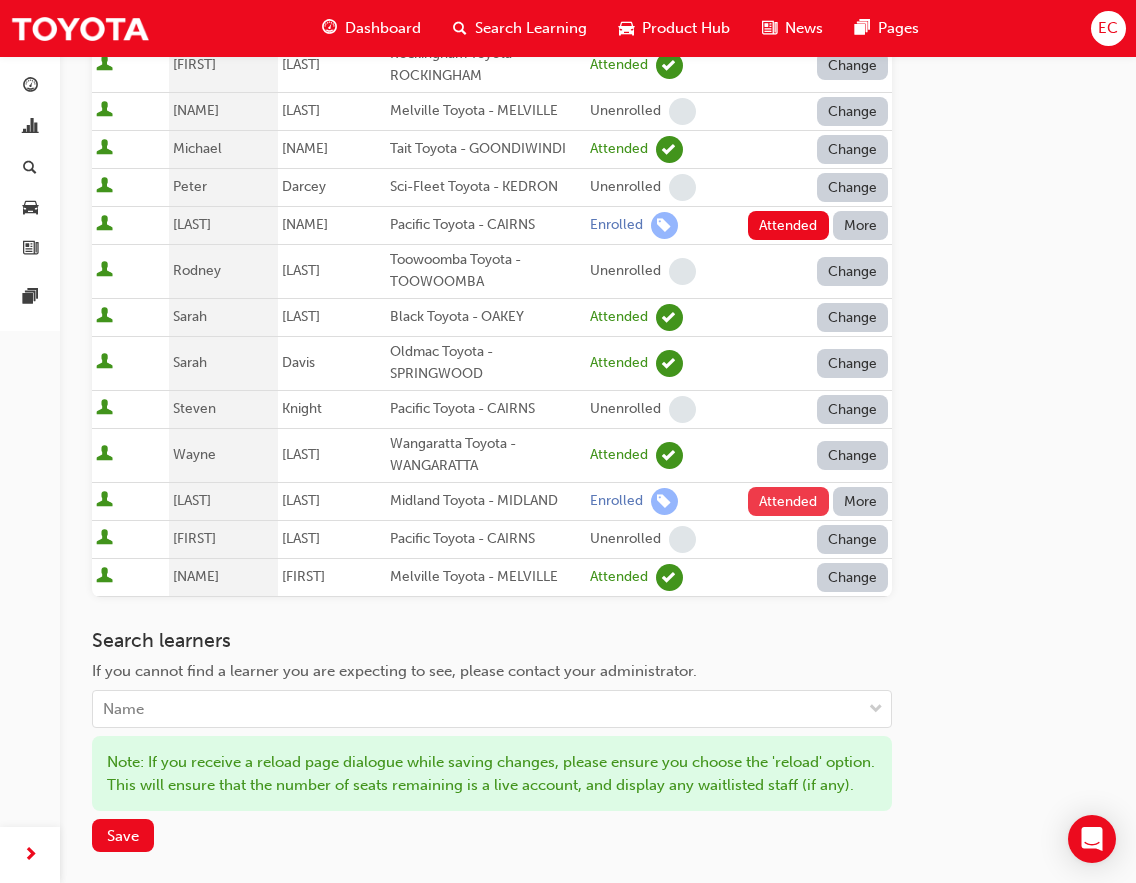 click on "Attended" at bounding box center [788, 501] 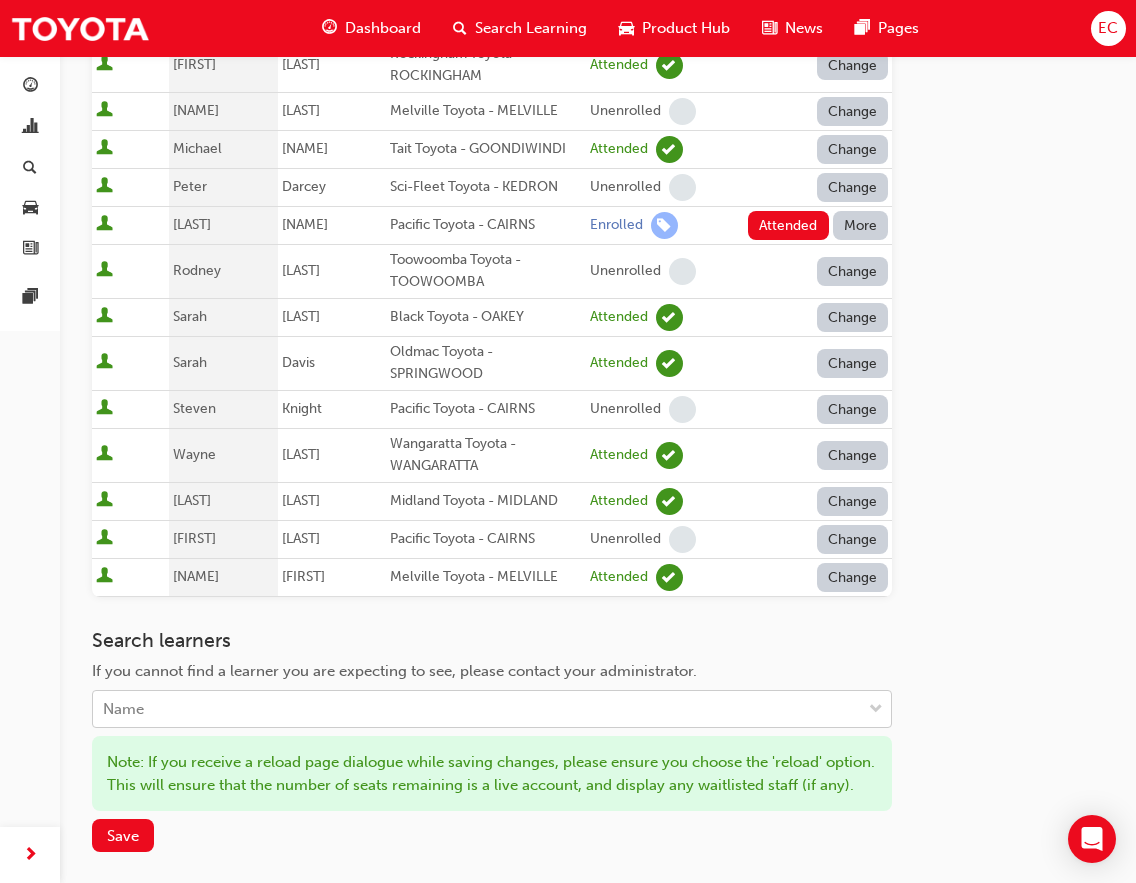 click on "Name" at bounding box center (477, 709) 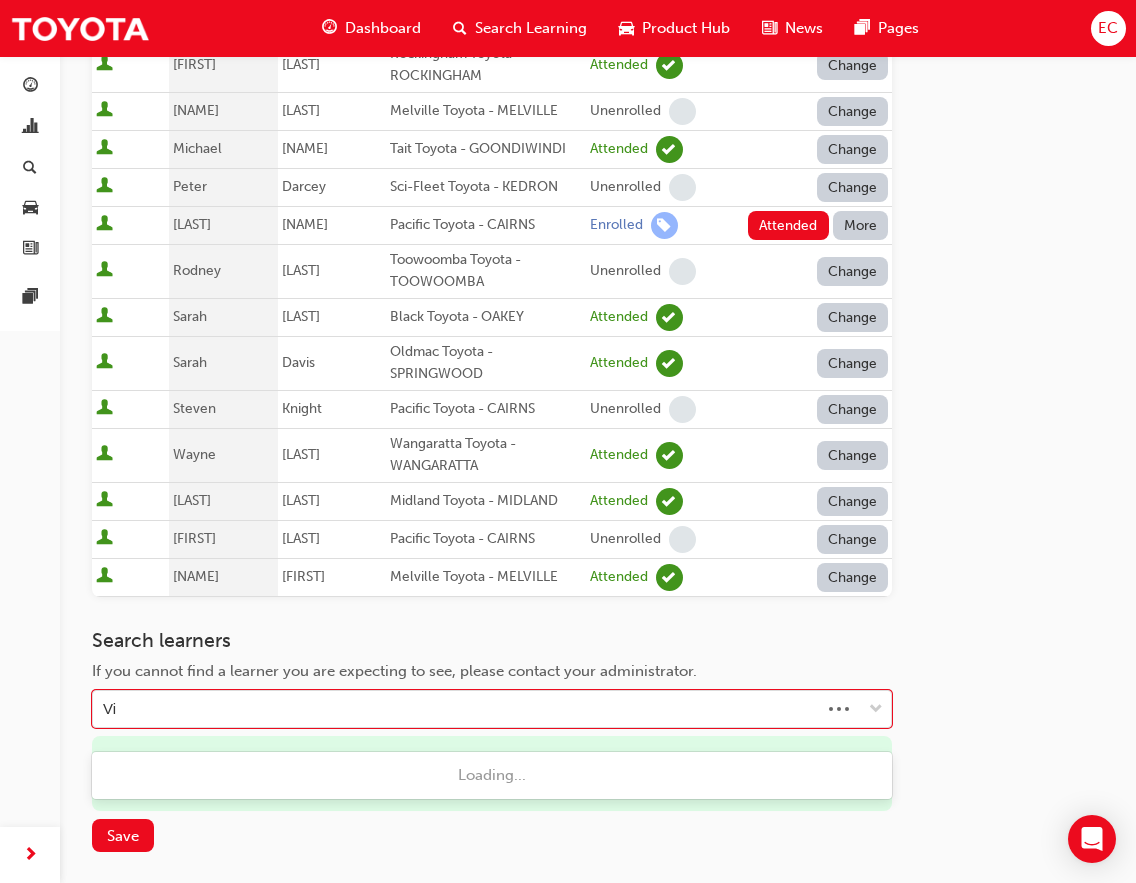 type on "V" 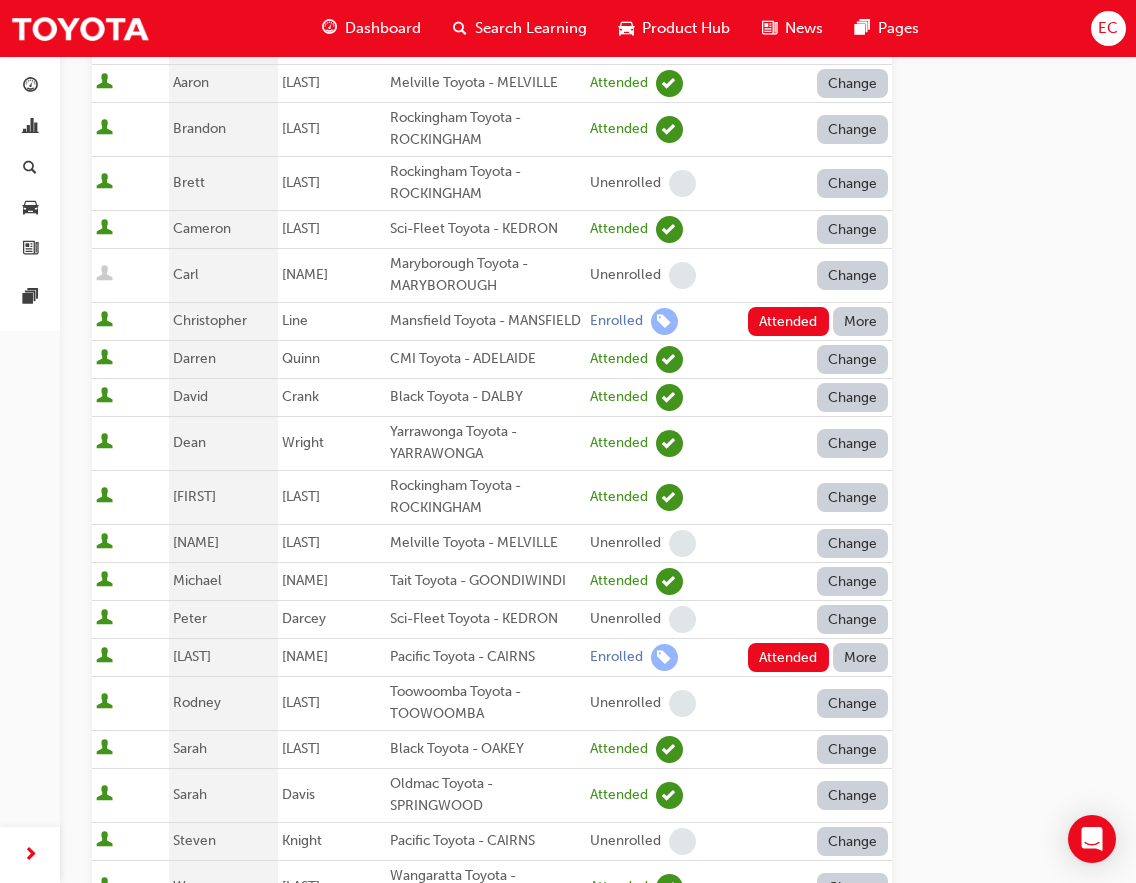 scroll, scrollTop: 301, scrollLeft: 0, axis: vertical 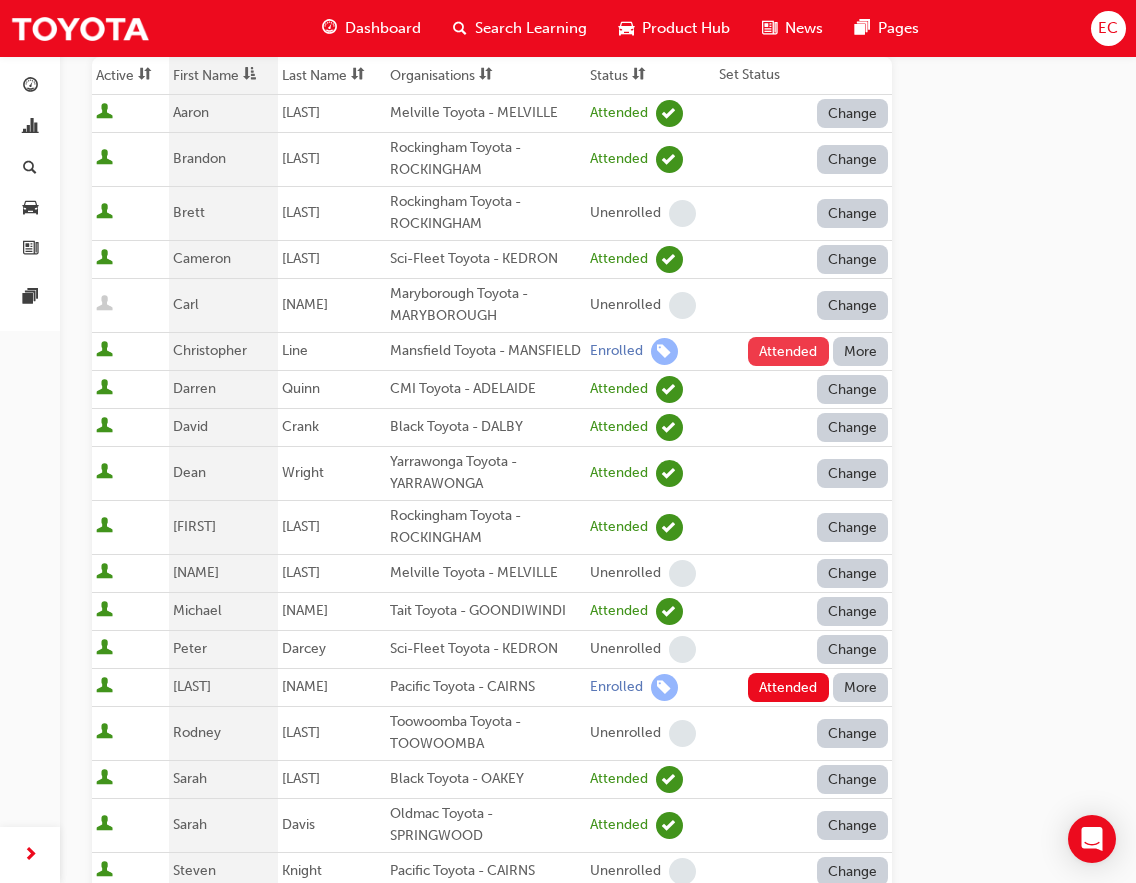 click on "Attended" at bounding box center [788, 351] 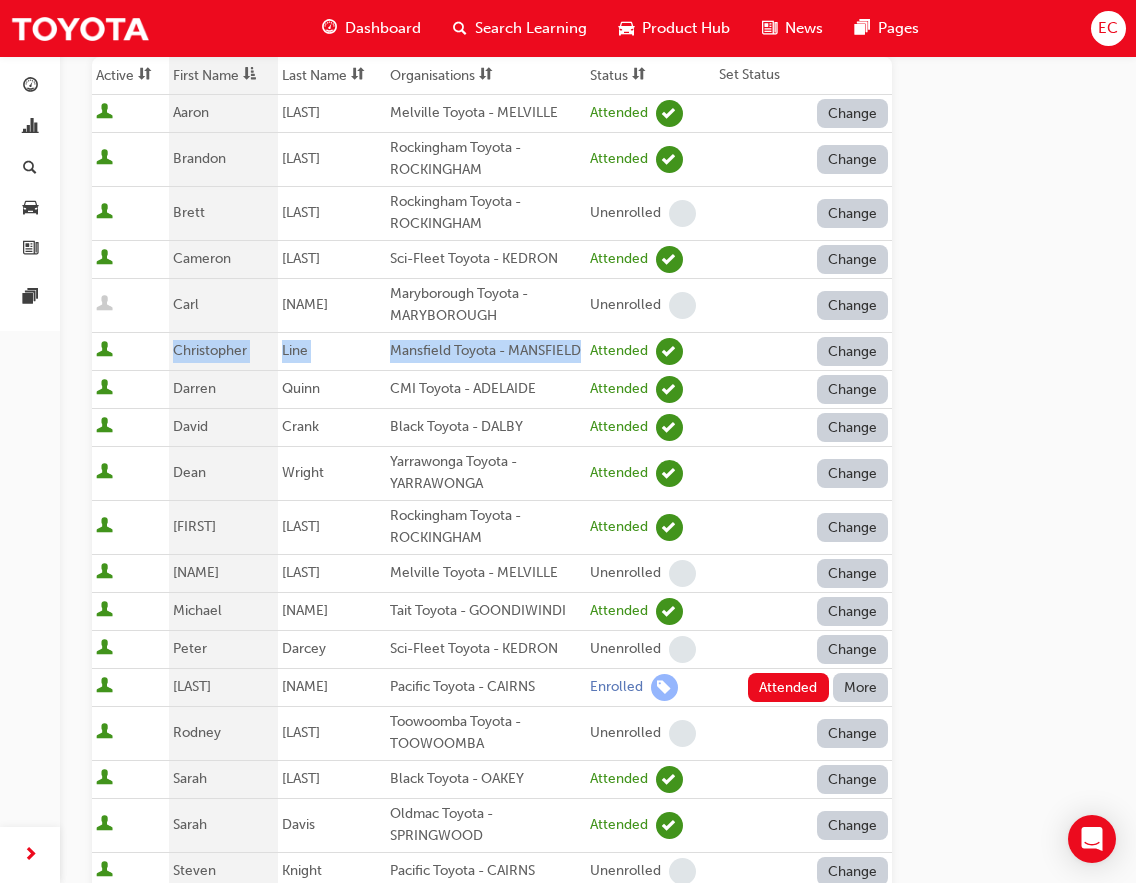 drag, startPoint x: 177, startPoint y: 353, endPoint x: 486, endPoint y: 370, distance: 309.4673 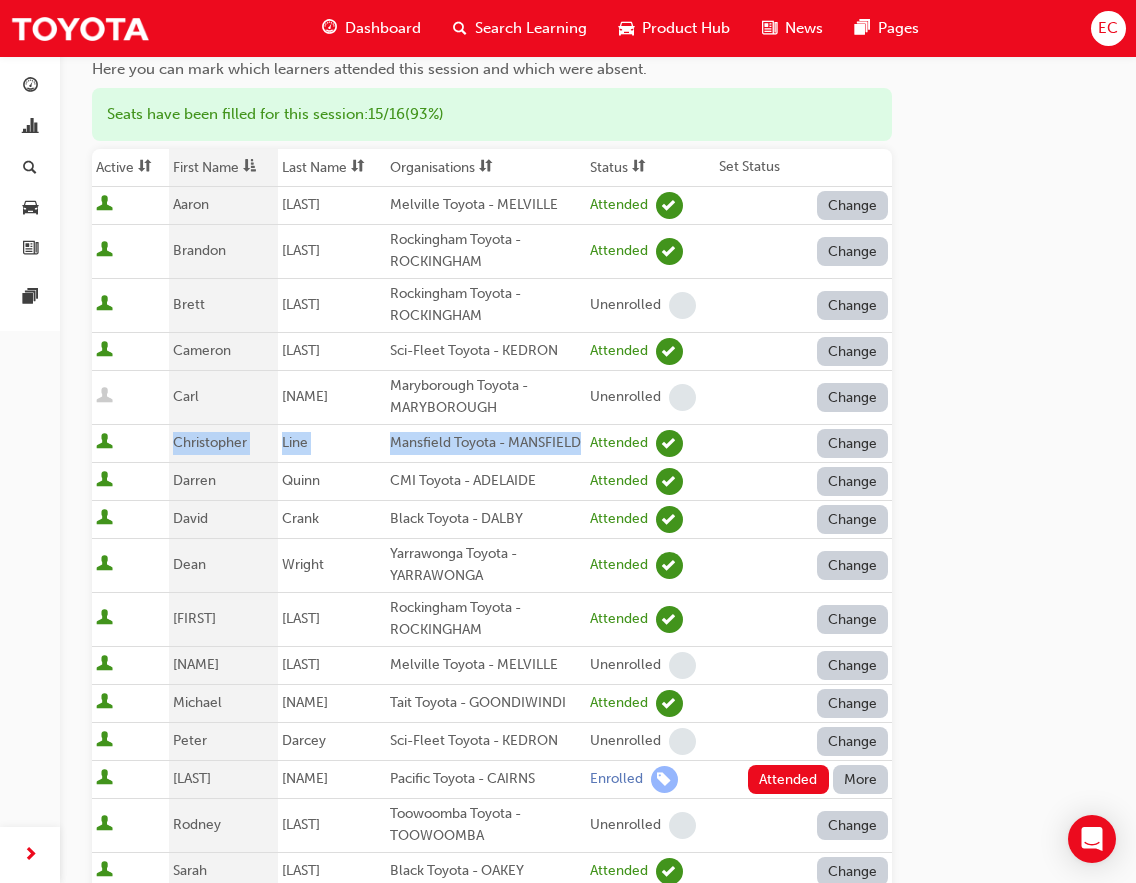 scroll, scrollTop: 0, scrollLeft: 0, axis: both 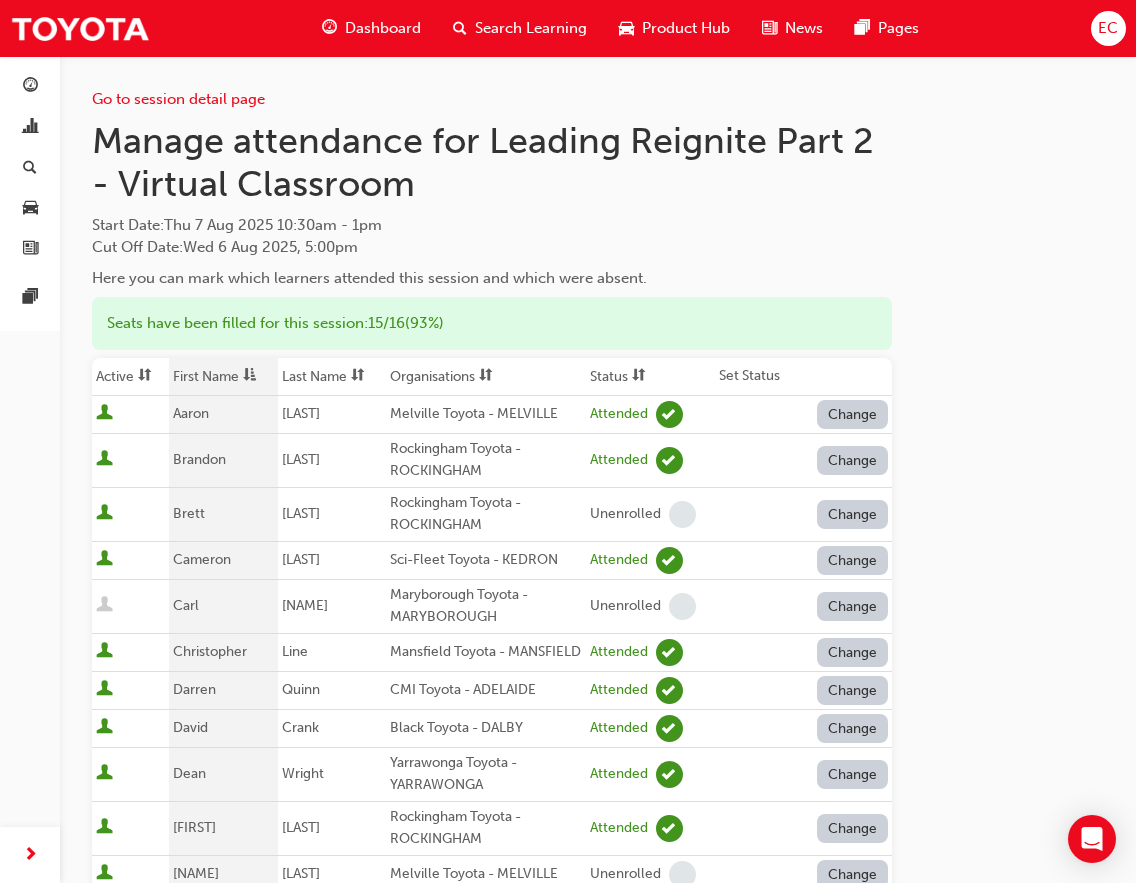 click at bounding box center [639, 376] 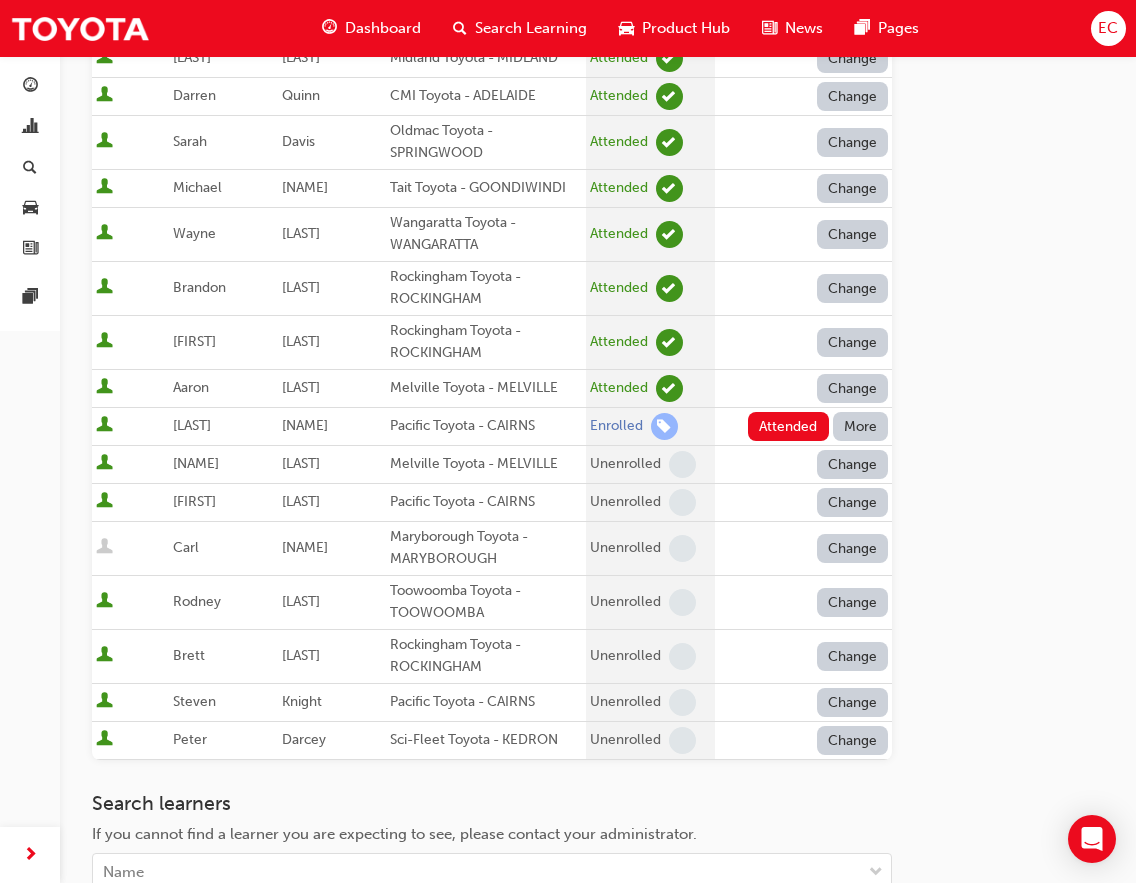 scroll, scrollTop: 1040, scrollLeft: 0, axis: vertical 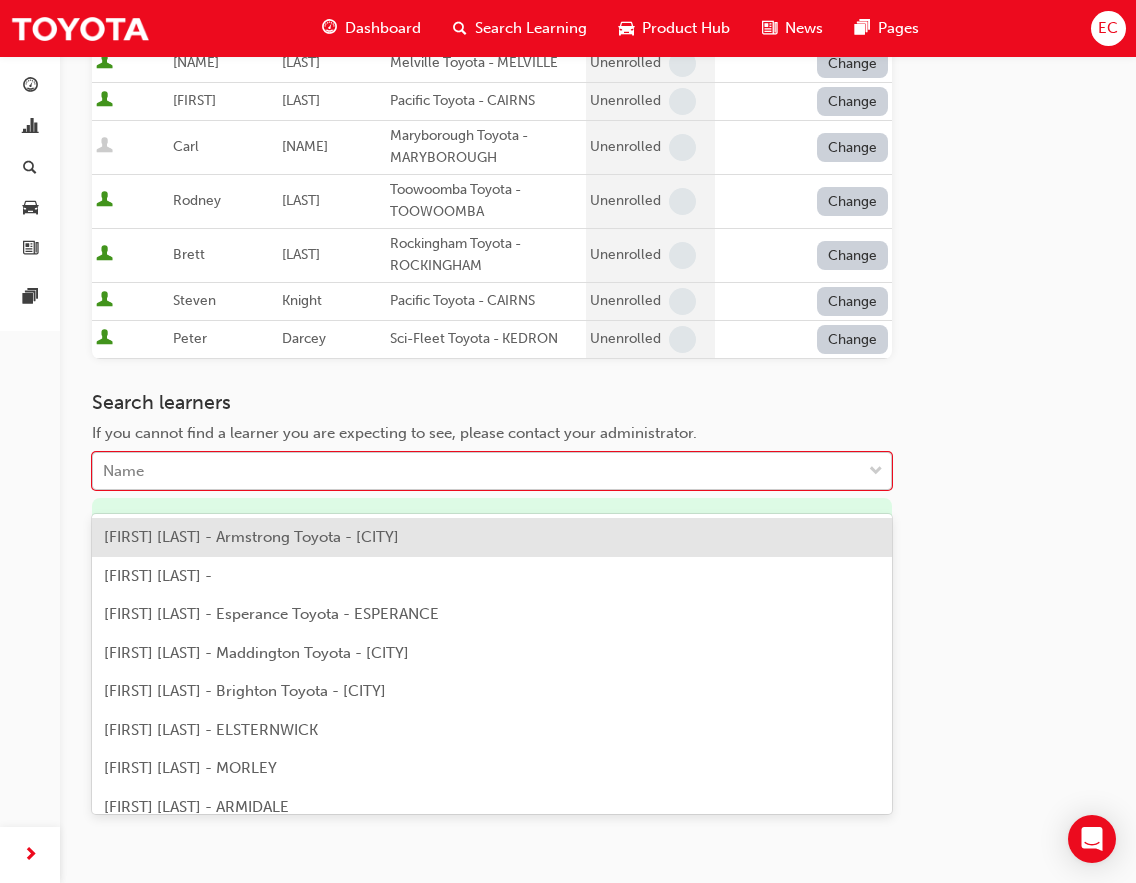 click on "Name" at bounding box center (123, 471) 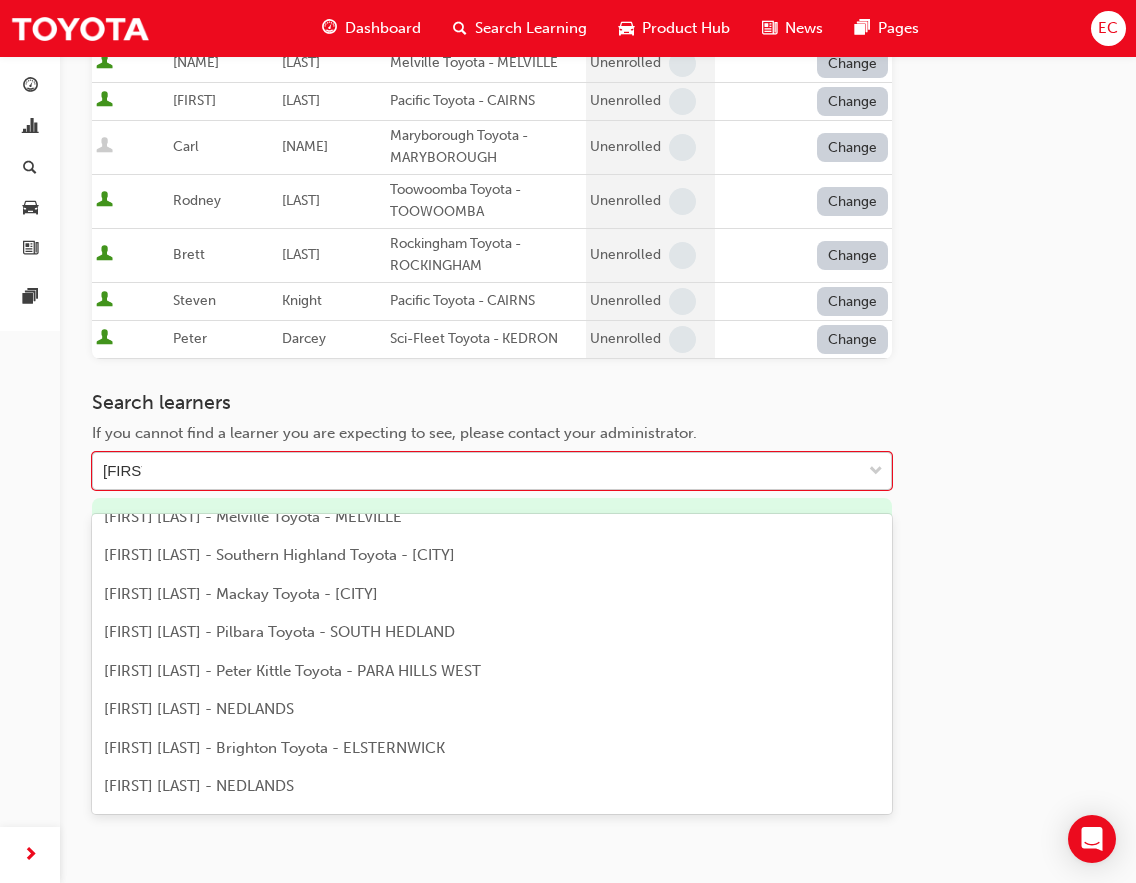 scroll, scrollTop: 312, scrollLeft: 0, axis: vertical 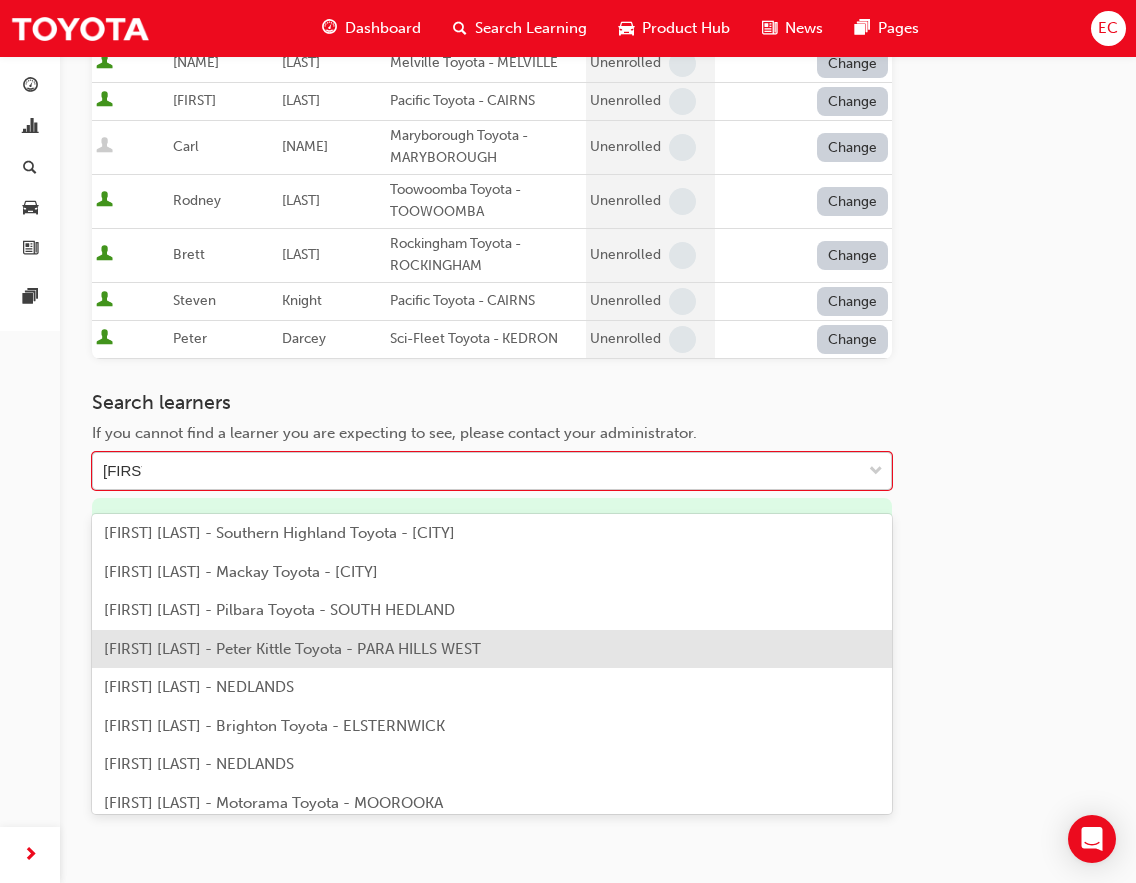 type on "[FIRST]" 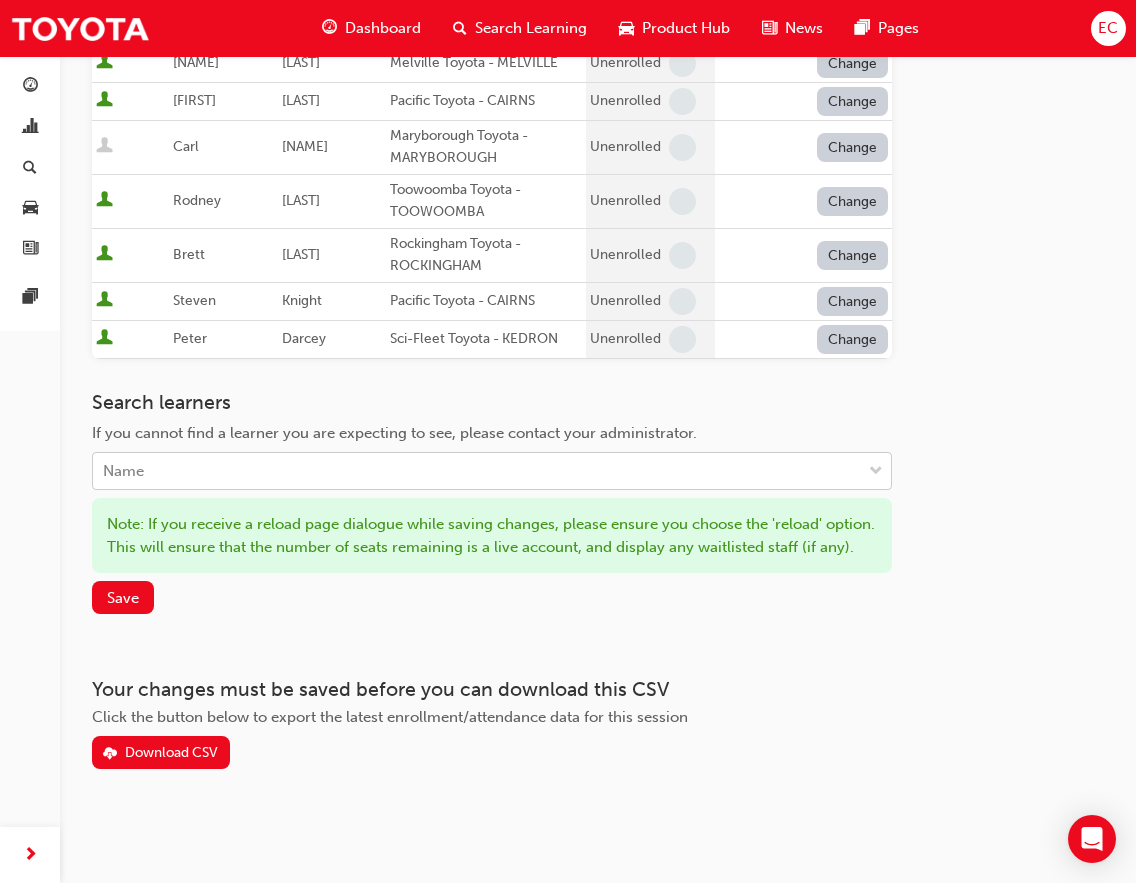 scroll, scrollTop: 1040, scrollLeft: 0, axis: vertical 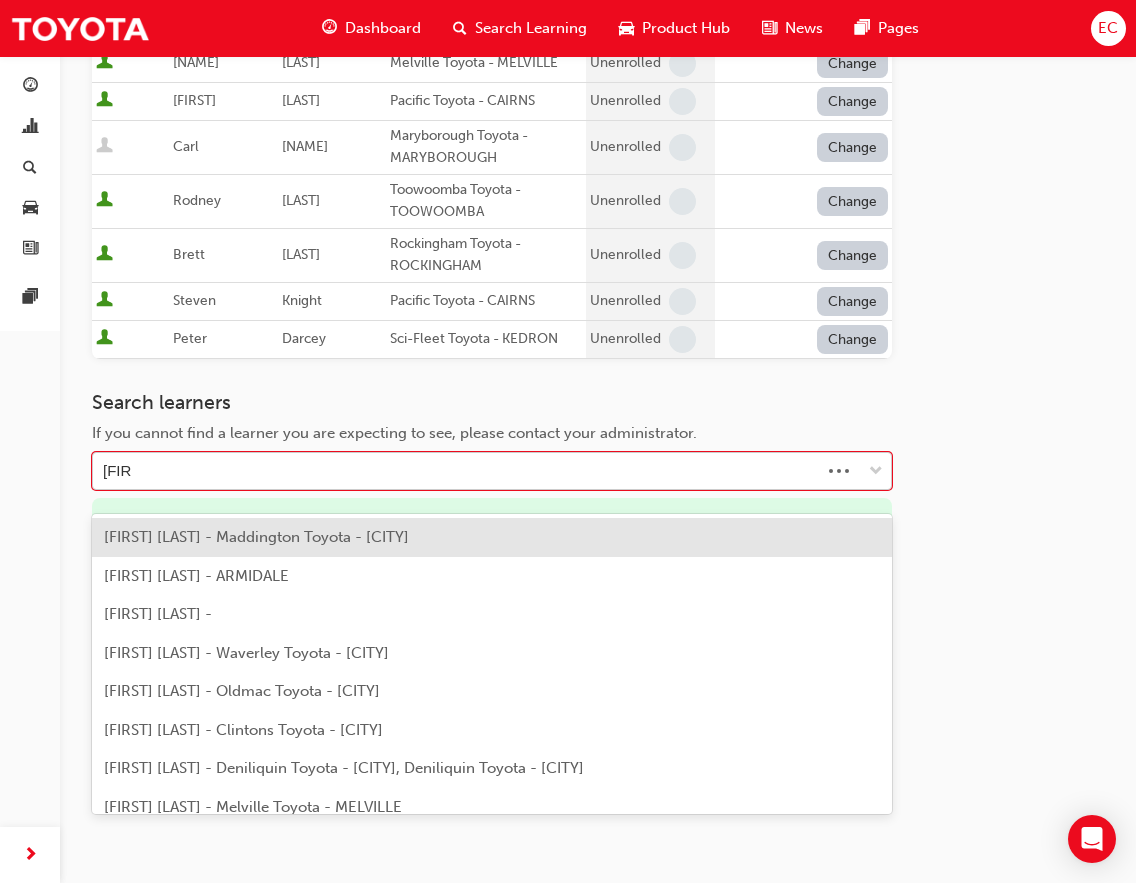 type on "[NAME]" 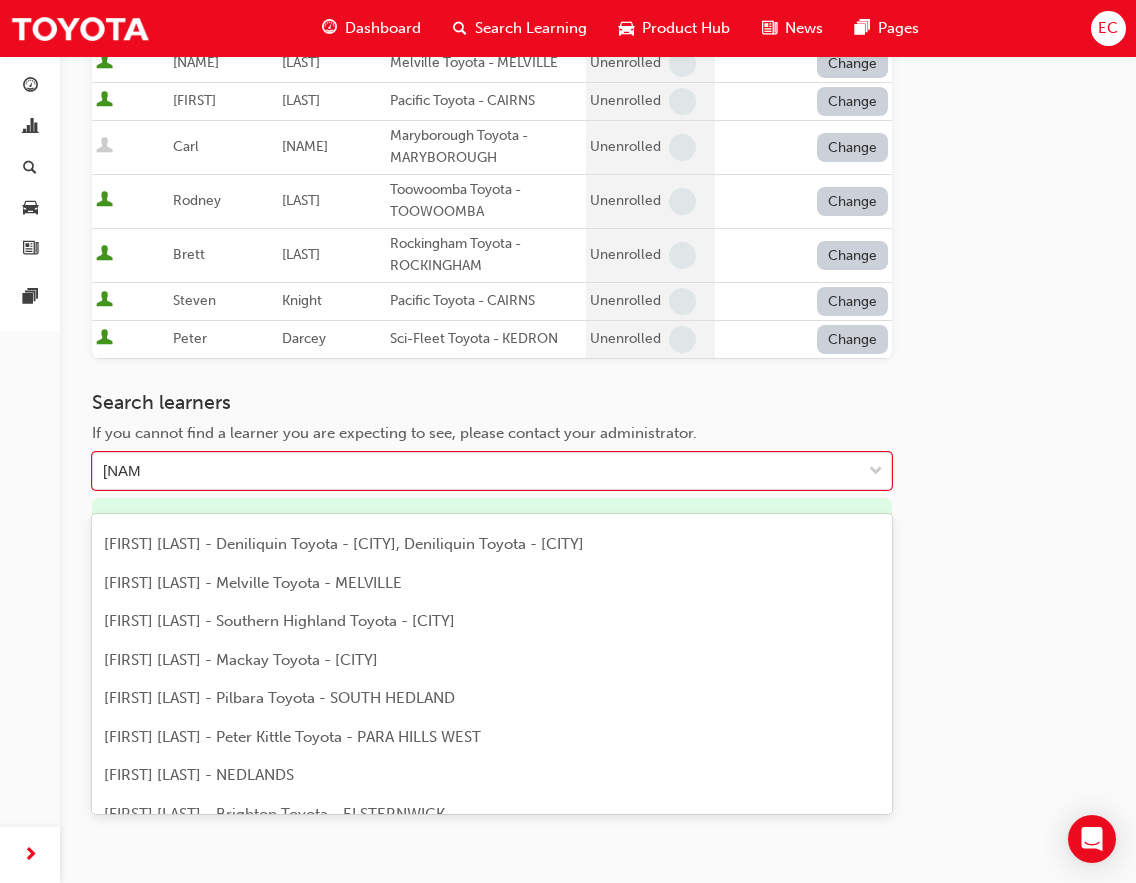 scroll, scrollTop: 229, scrollLeft: 0, axis: vertical 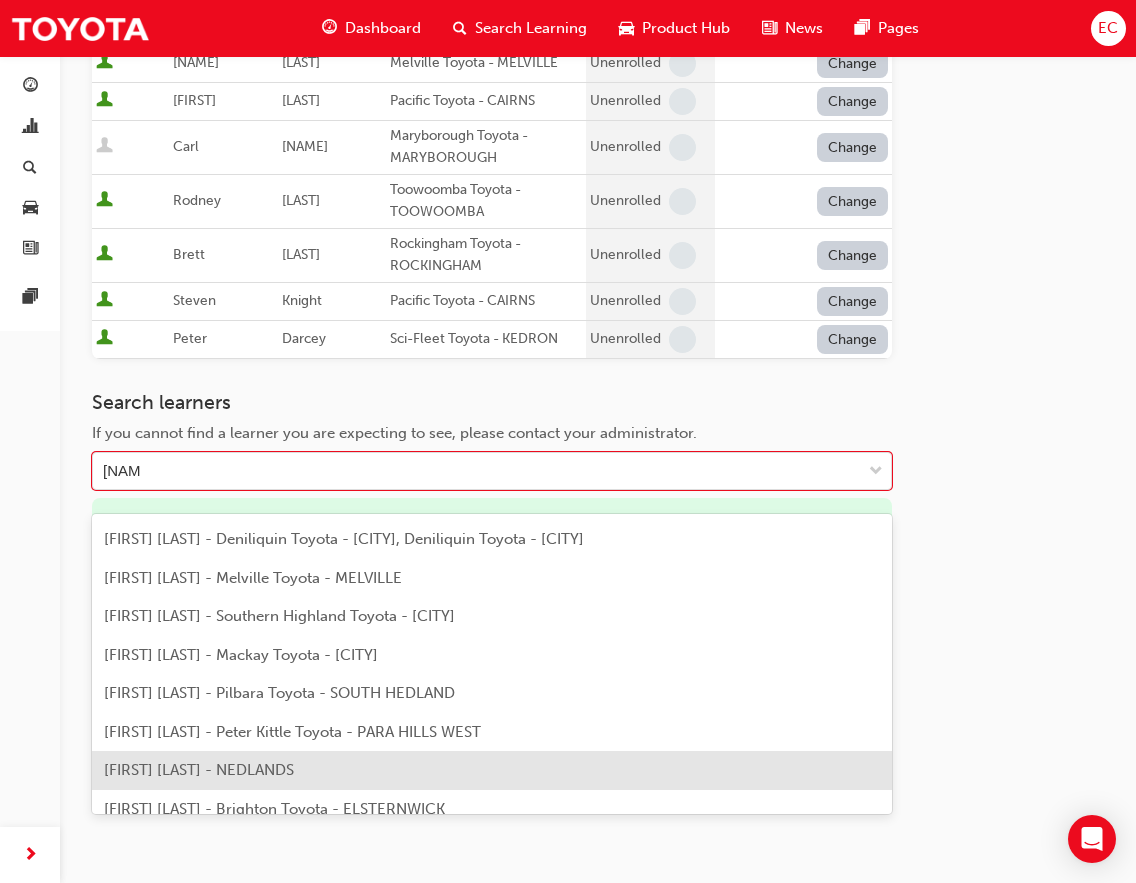 click on "[FIRST] [LAST] - NEDLANDS" at bounding box center [199, 770] 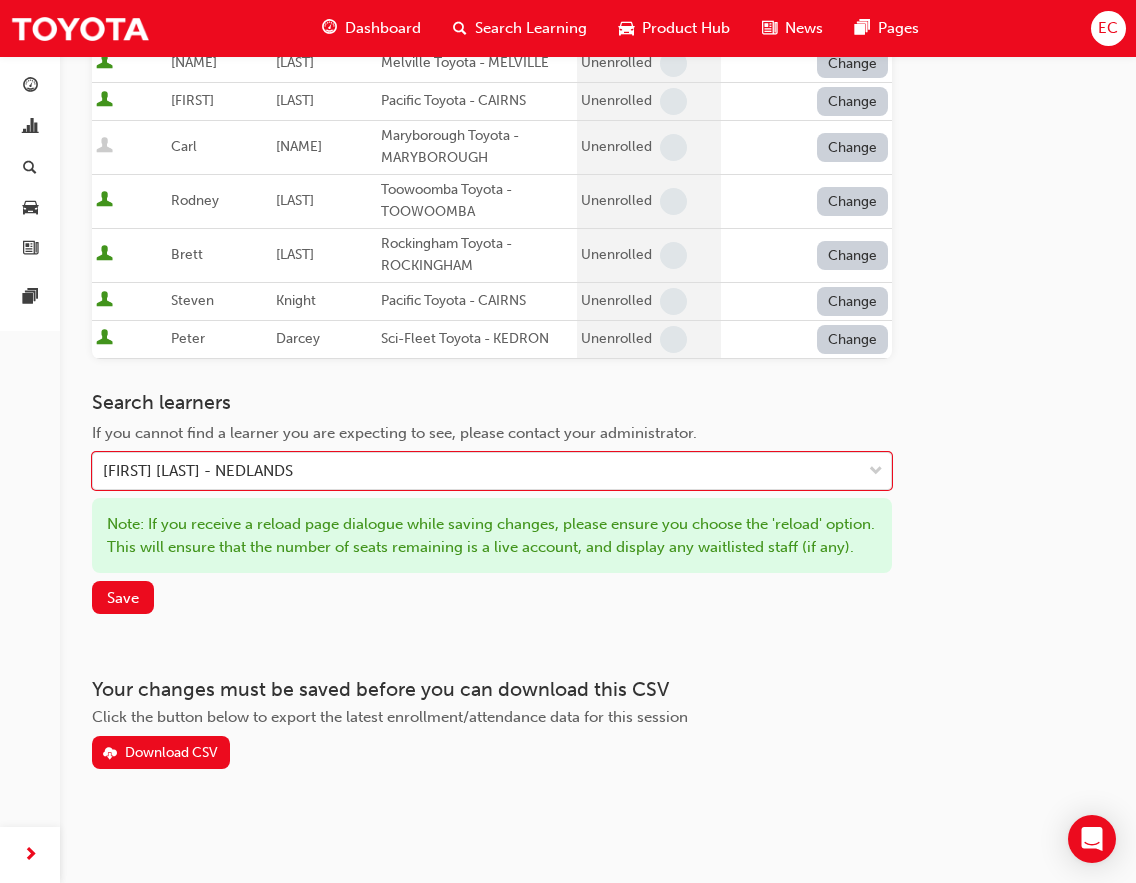 scroll, scrollTop: 1078, scrollLeft: 0, axis: vertical 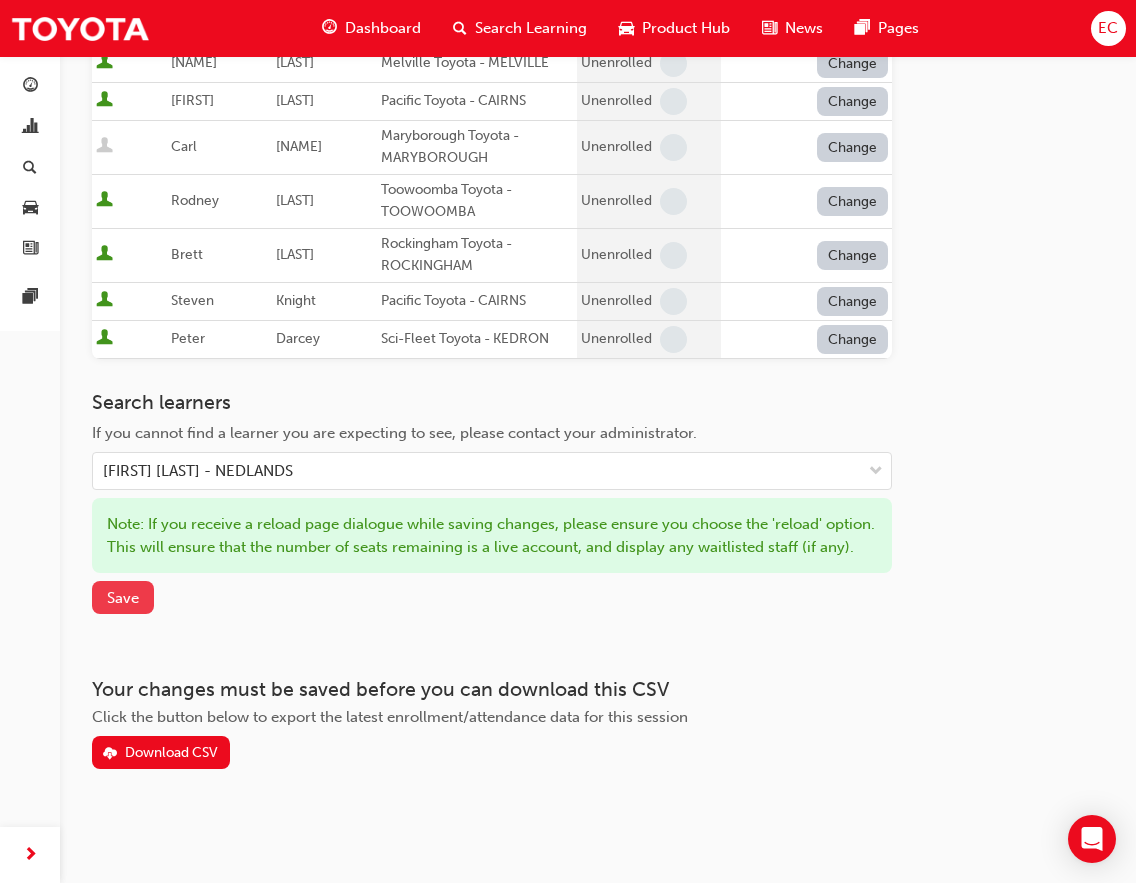 click on "Save" at bounding box center (123, 598) 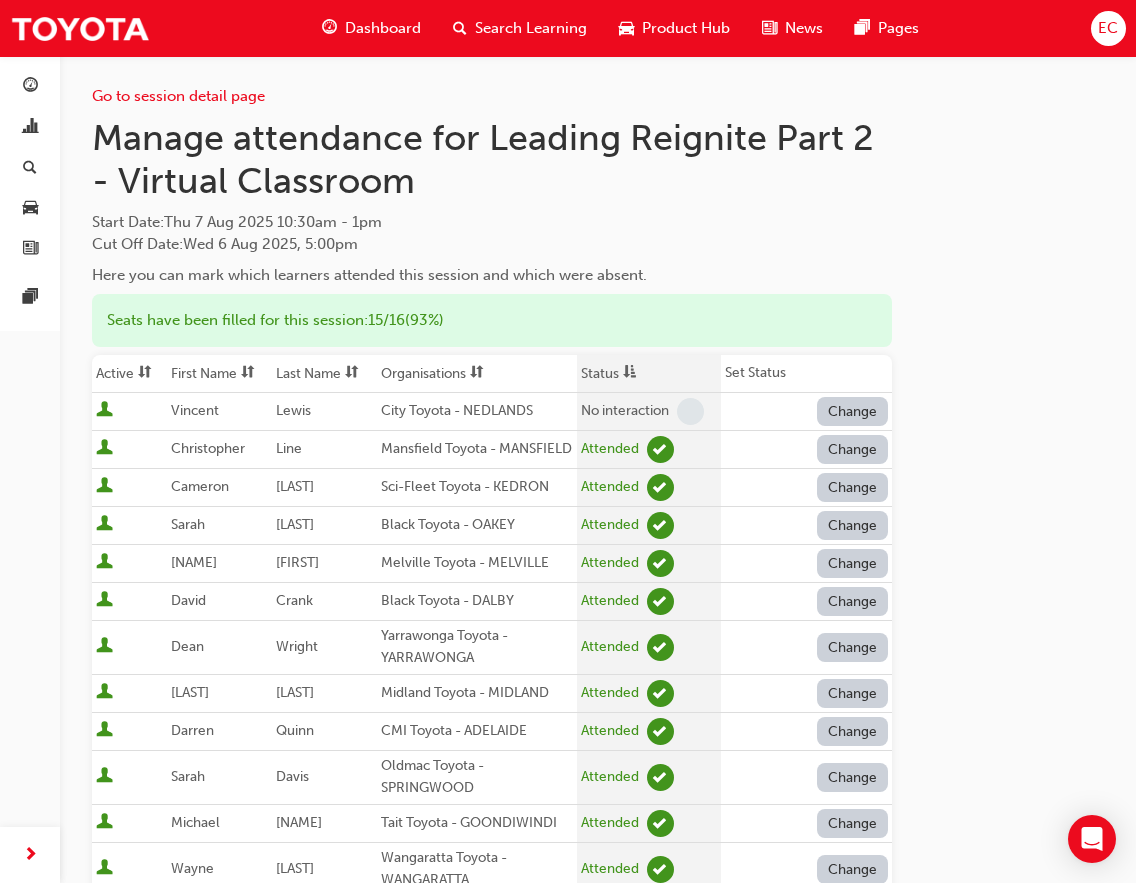 scroll, scrollTop: 0, scrollLeft: 0, axis: both 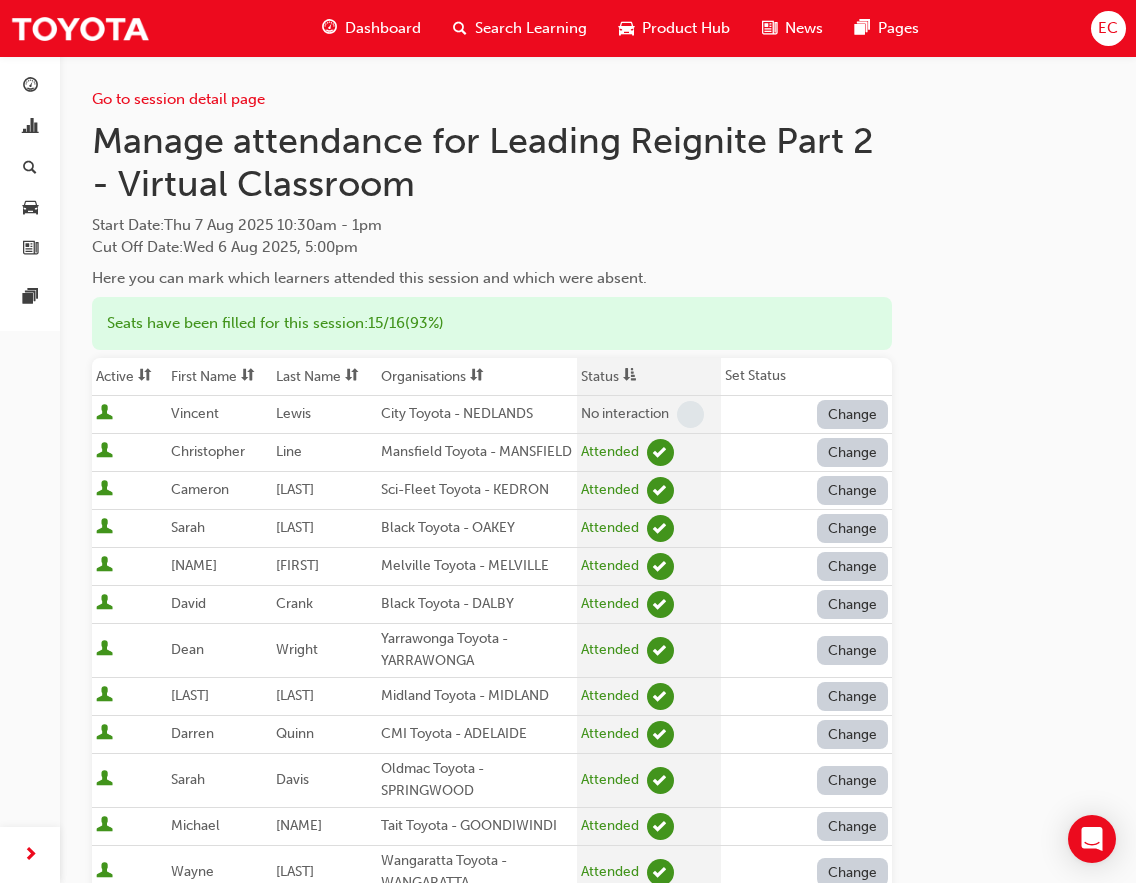 click on "Change" at bounding box center (853, 414) 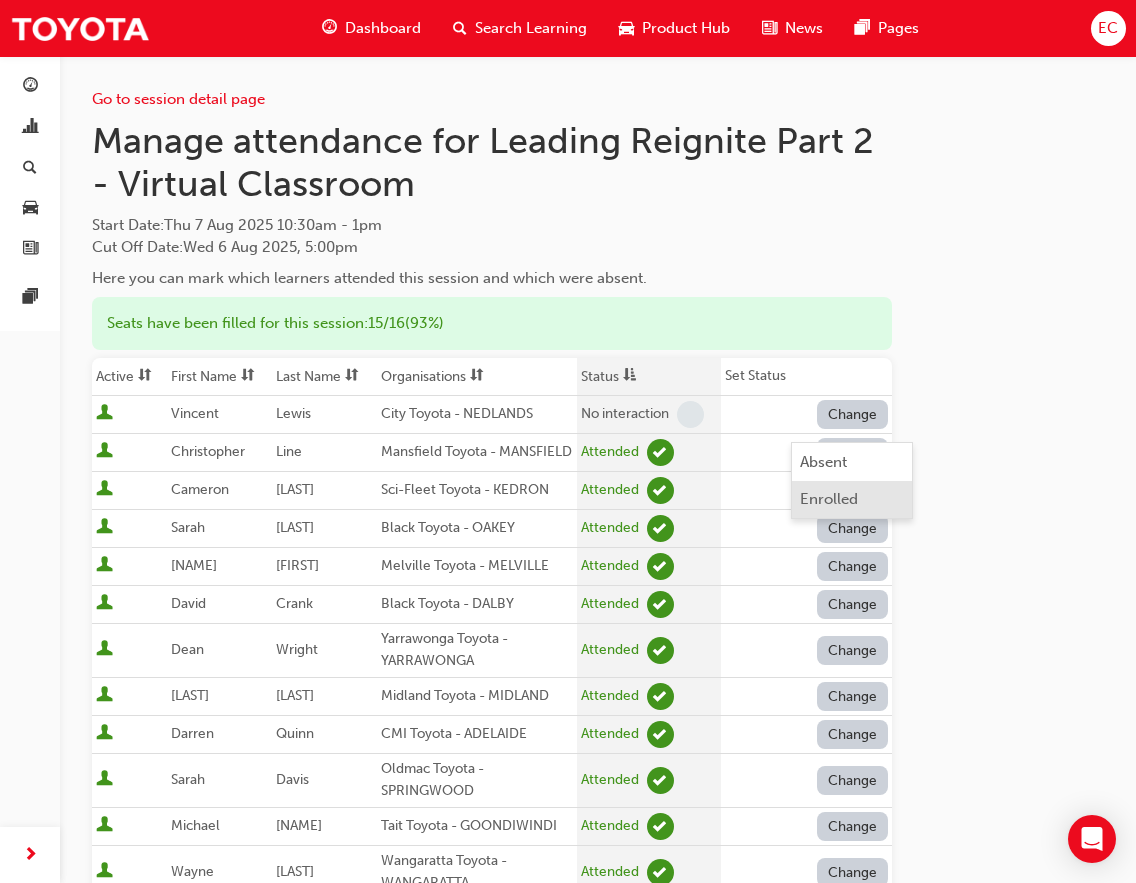 click on "Enrolled" at bounding box center [852, 499] 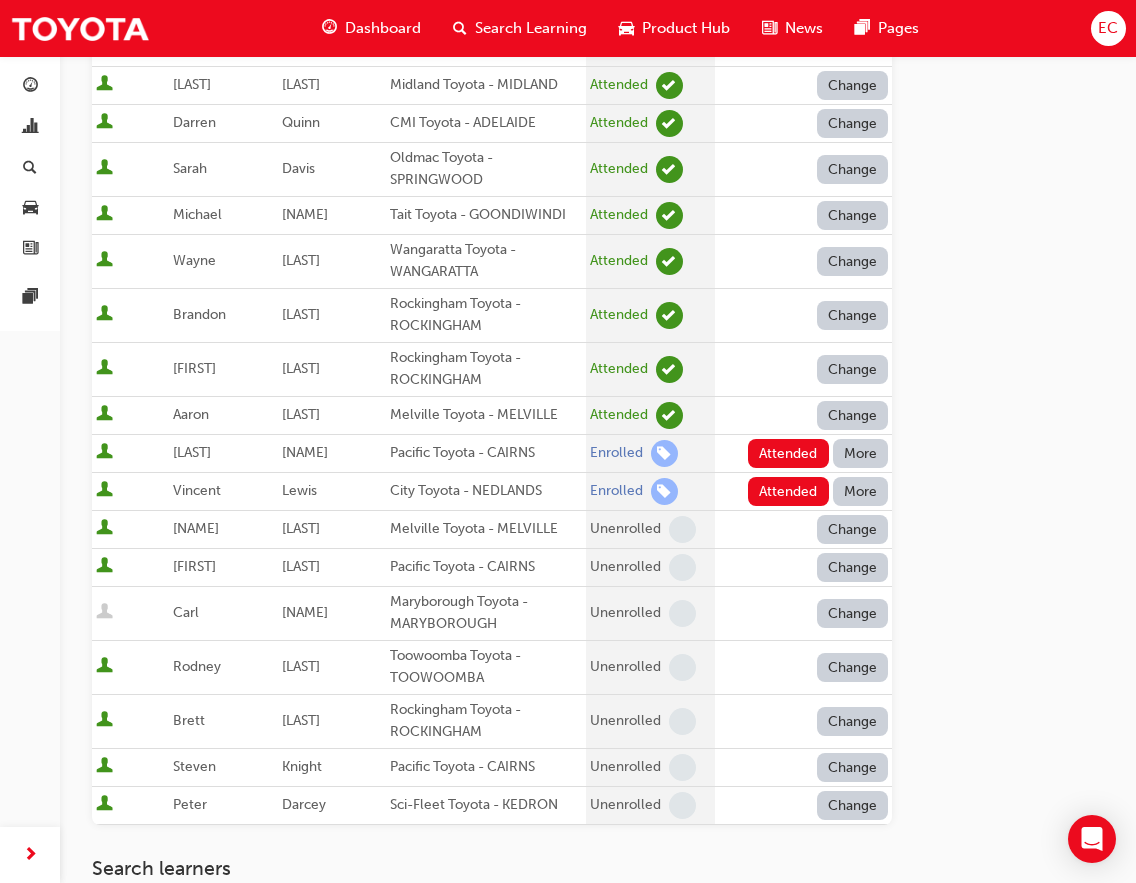 scroll, scrollTop: 577, scrollLeft: 0, axis: vertical 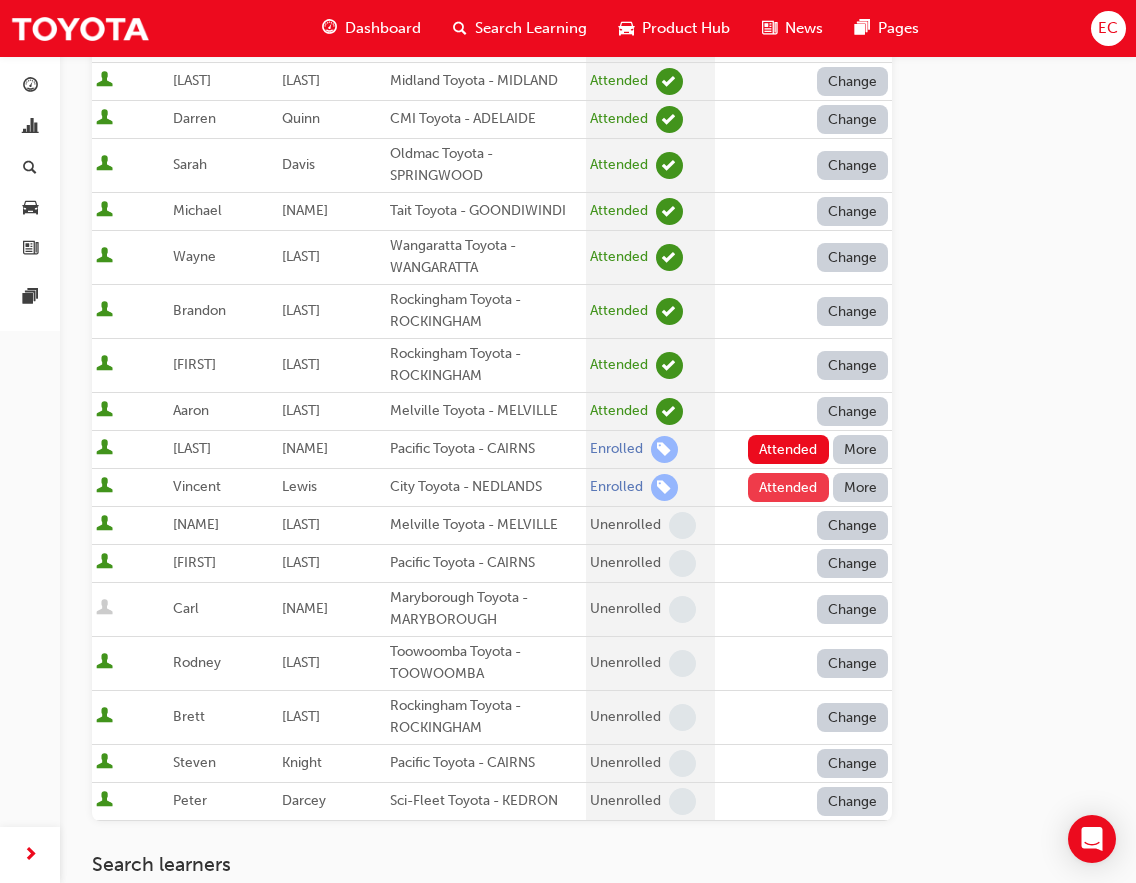 click on "Attended" at bounding box center (788, 487) 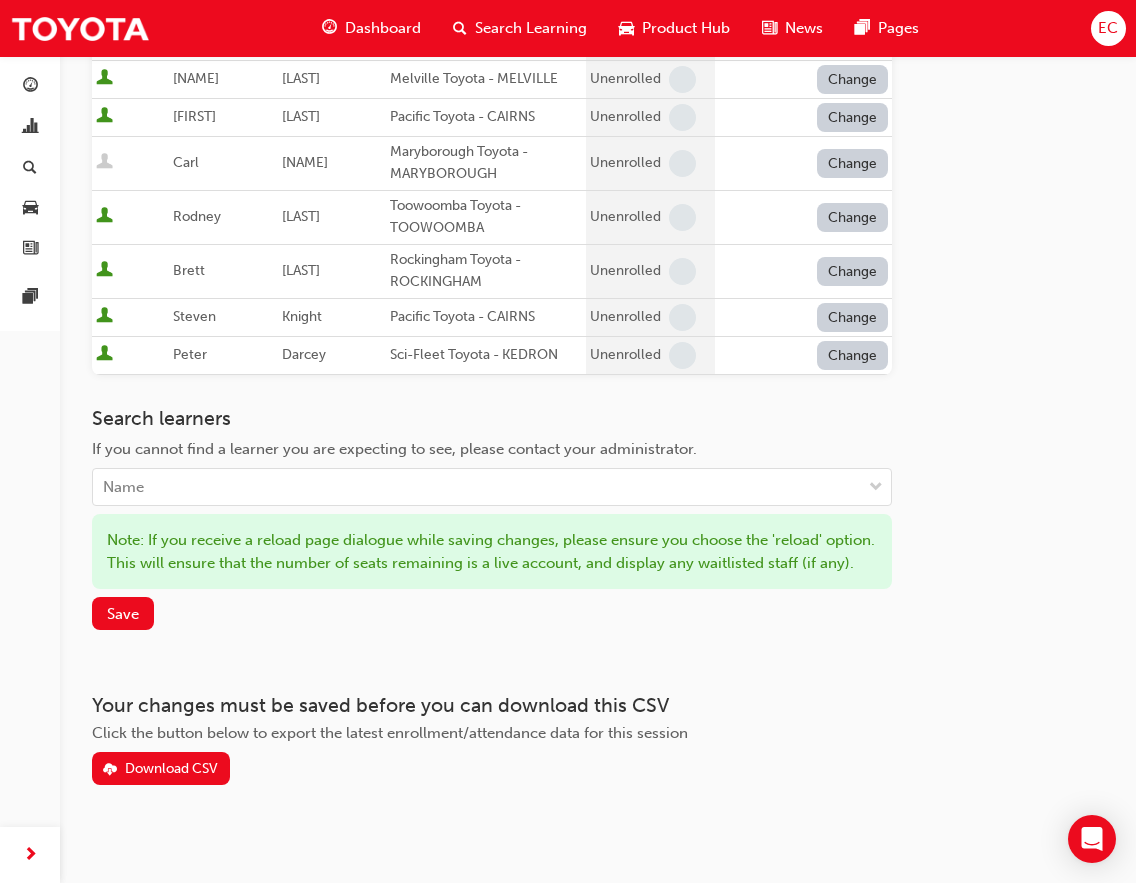 scroll, scrollTop: 1078, scrollLeft: 0, axis: vertical 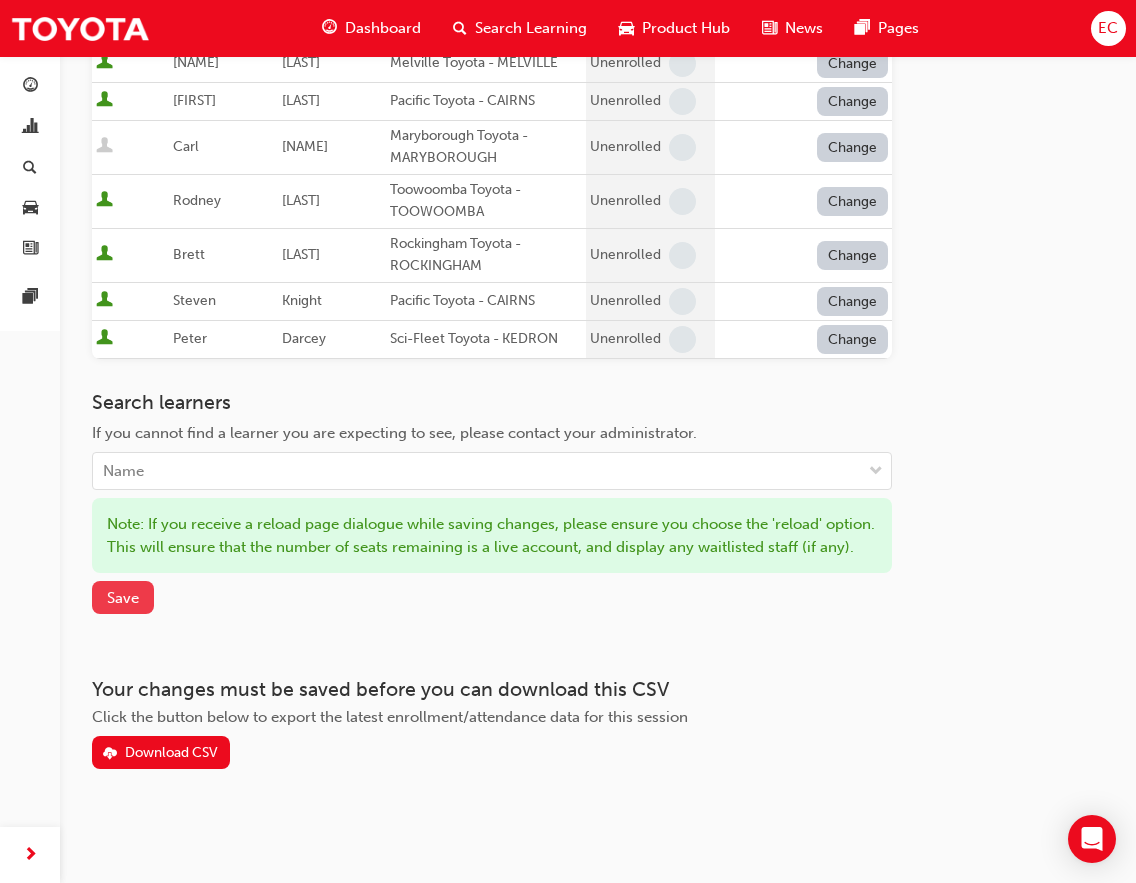 click on "Save" at bounding box center [123, 598] 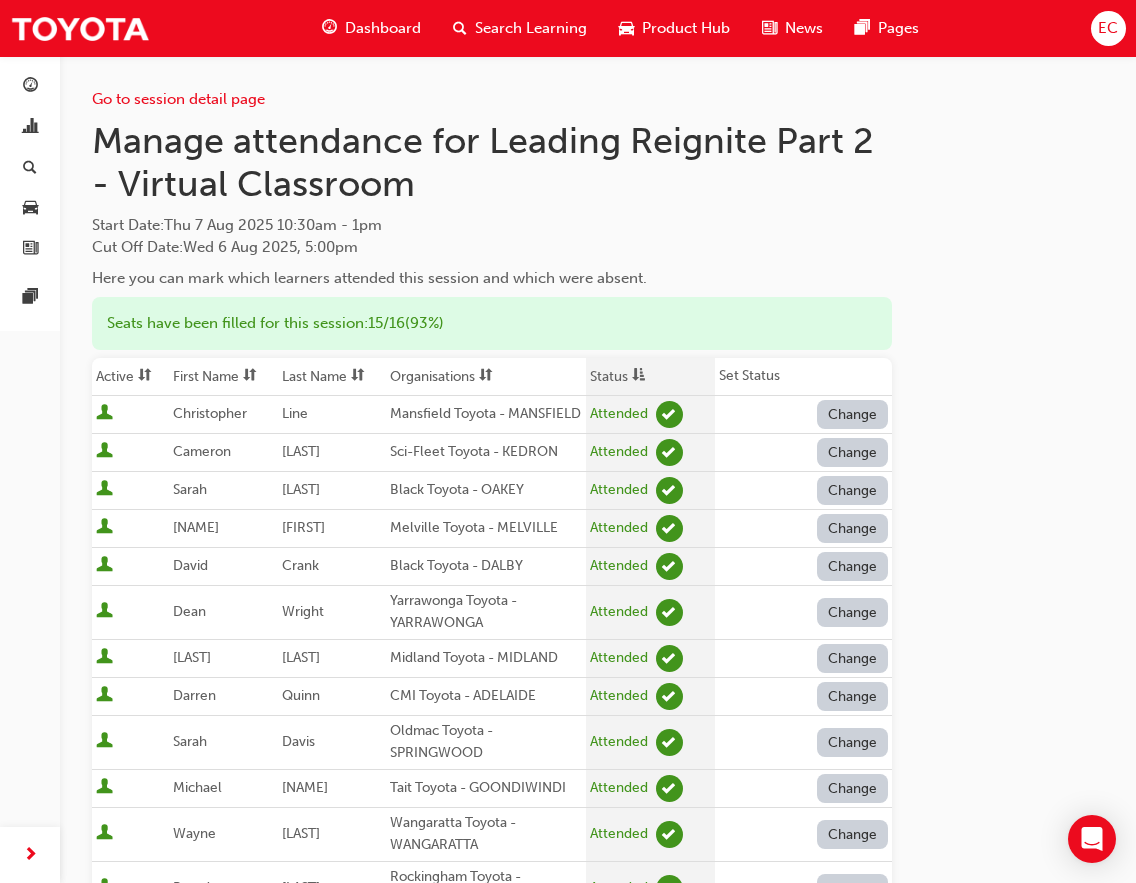 scroll, scrollTop: 972, scrollLeft: 0, axis: vertical 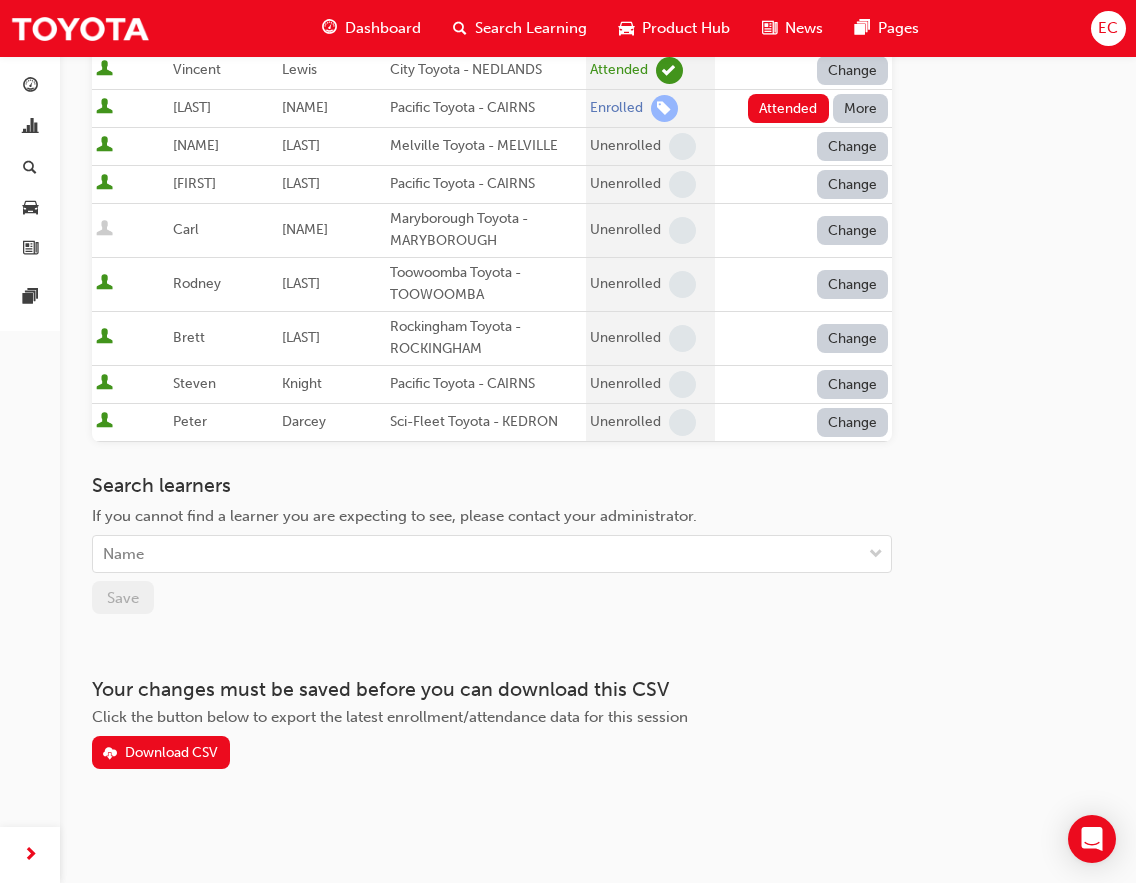 click on "More" at bounding box center (861, 108) 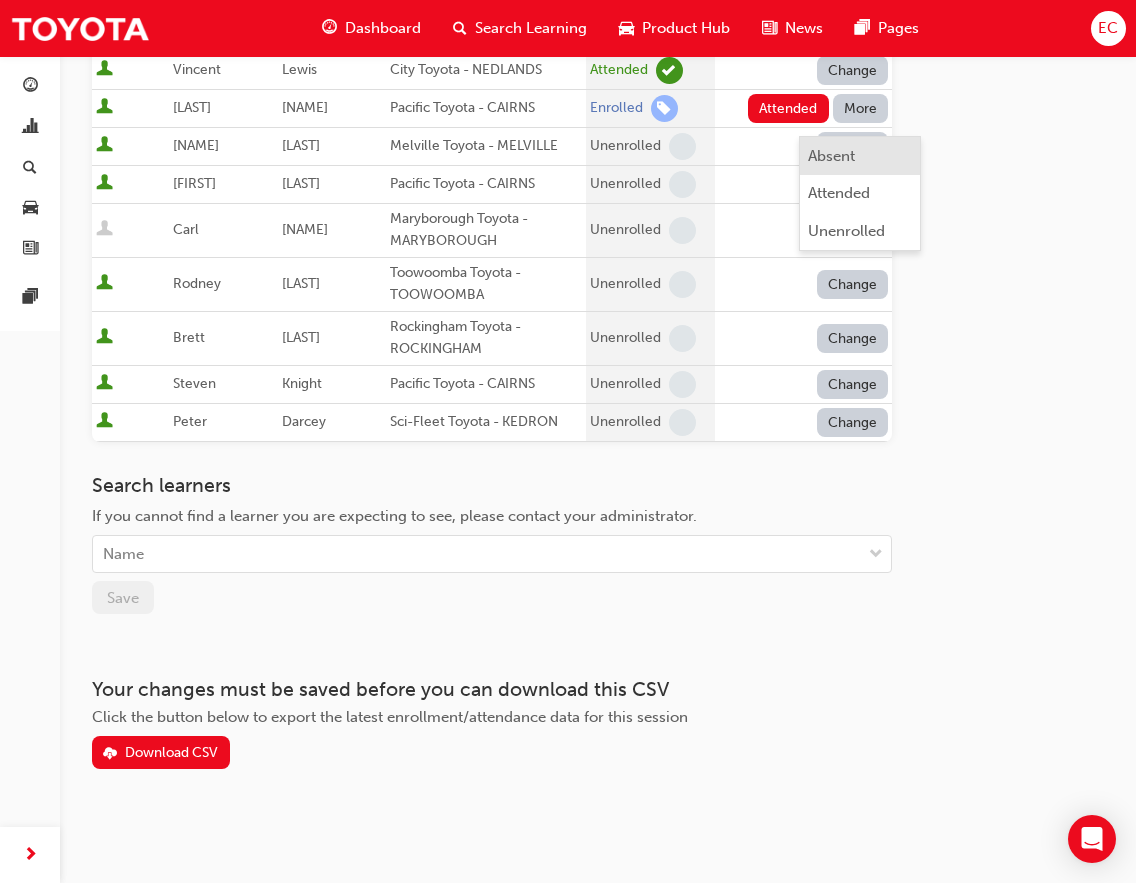 click on "Absent" at bounding box center (831, 156) 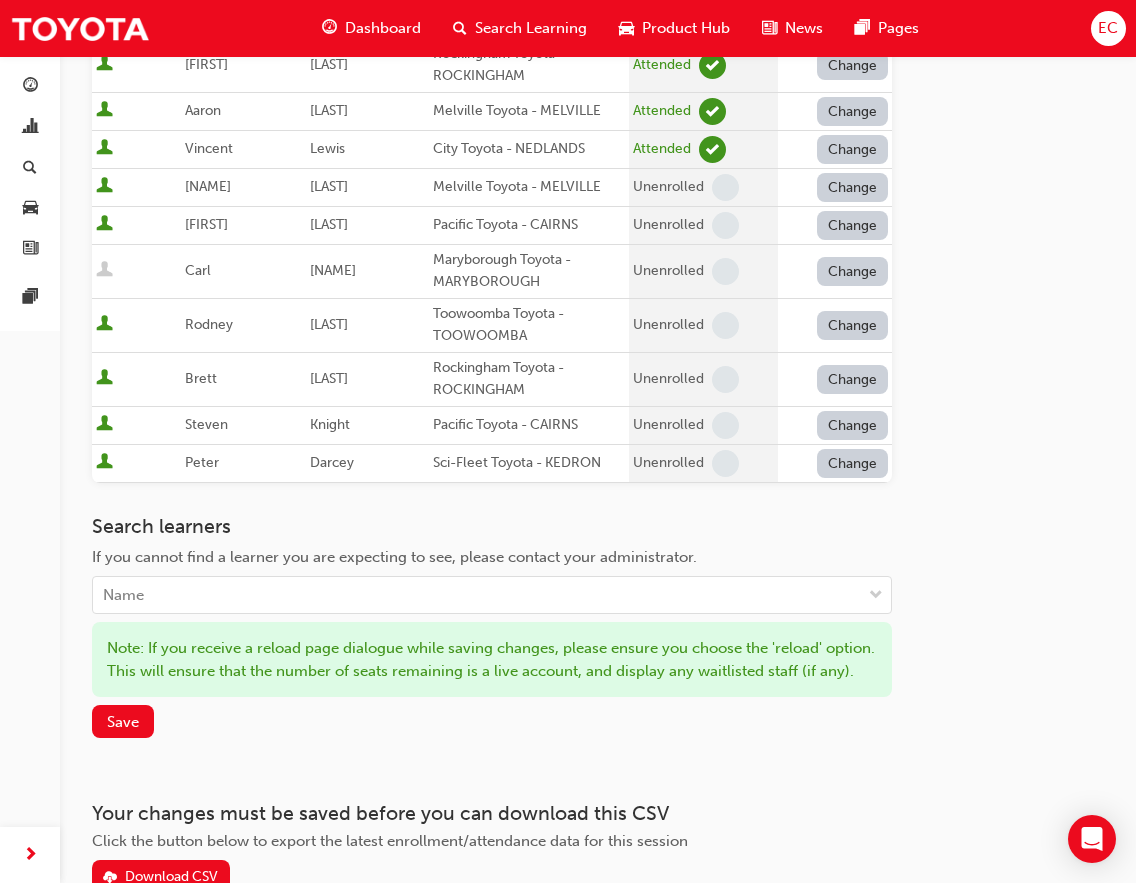 scroll, scrollTop: 1078, scrollLeft: 0, axis: vertical 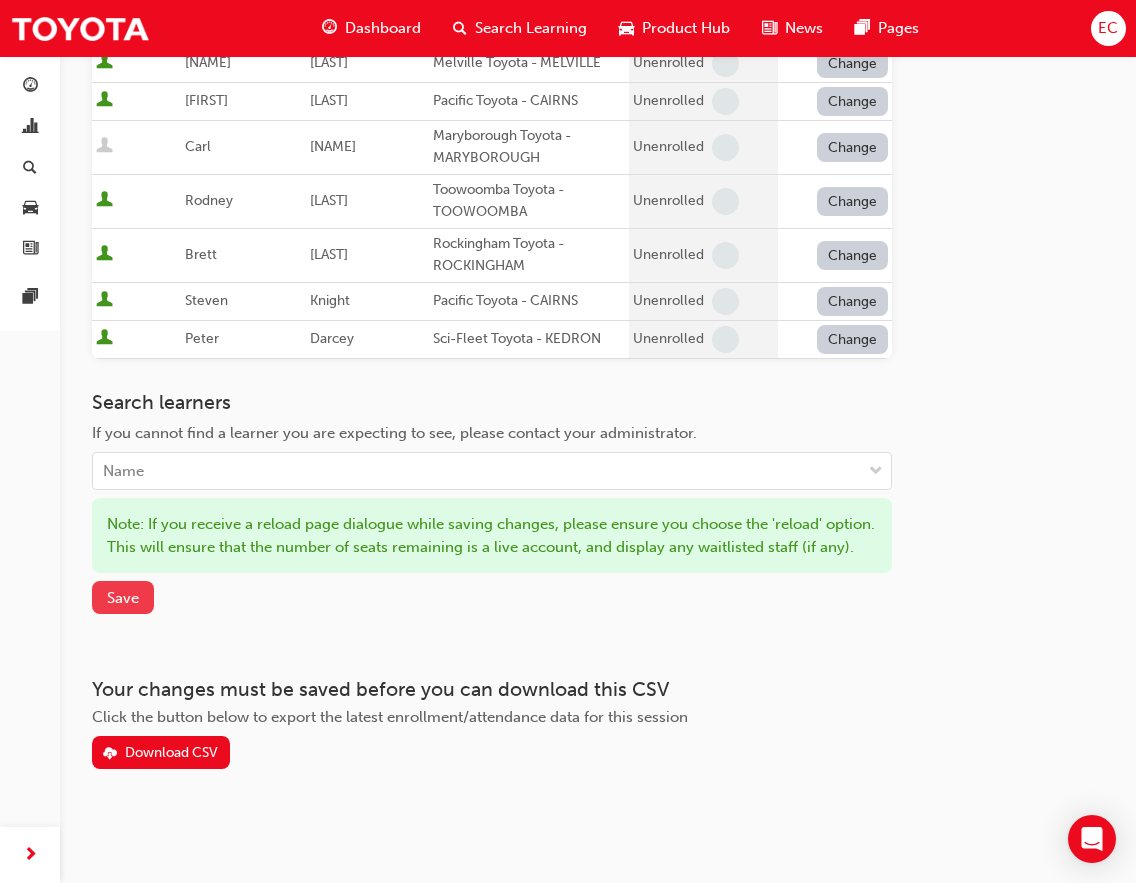 click on "Save" at bounding box center [123, 598] 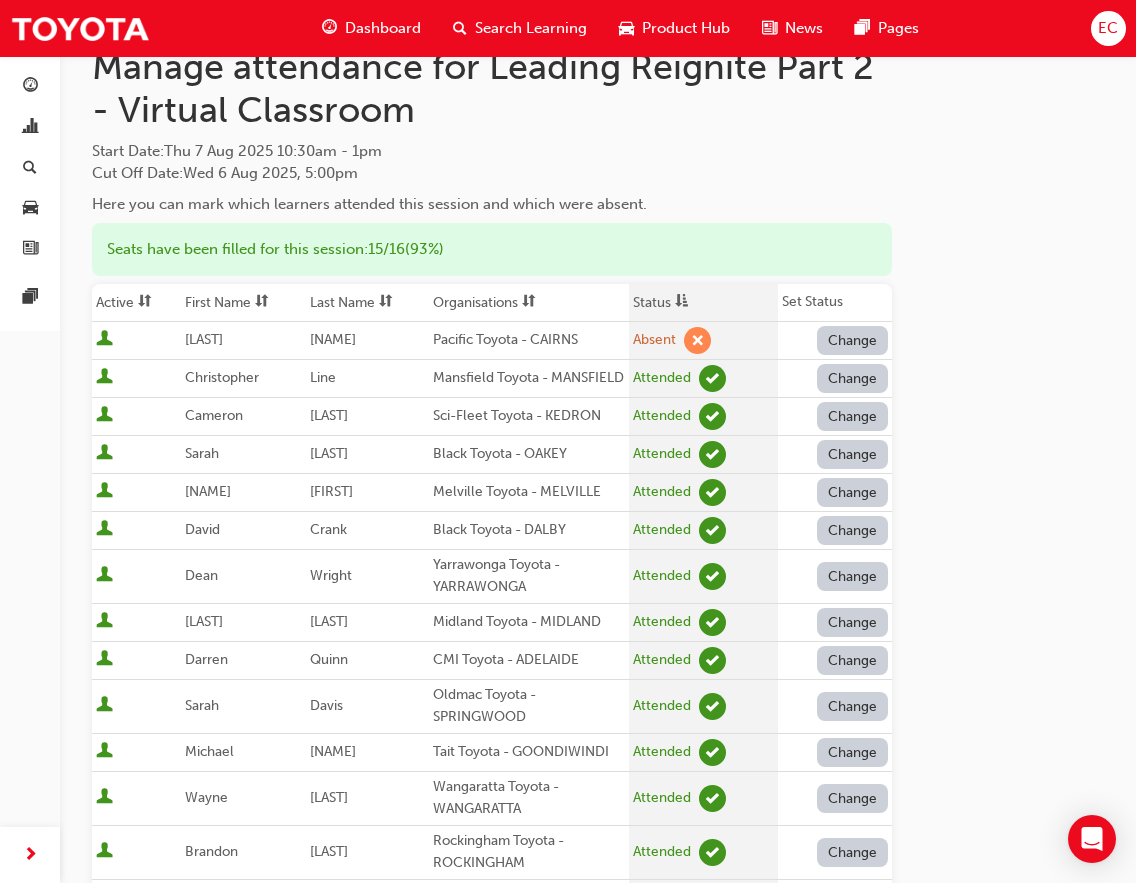 scroll, scrollTop: 0, scrollLeft: 0, axis: both 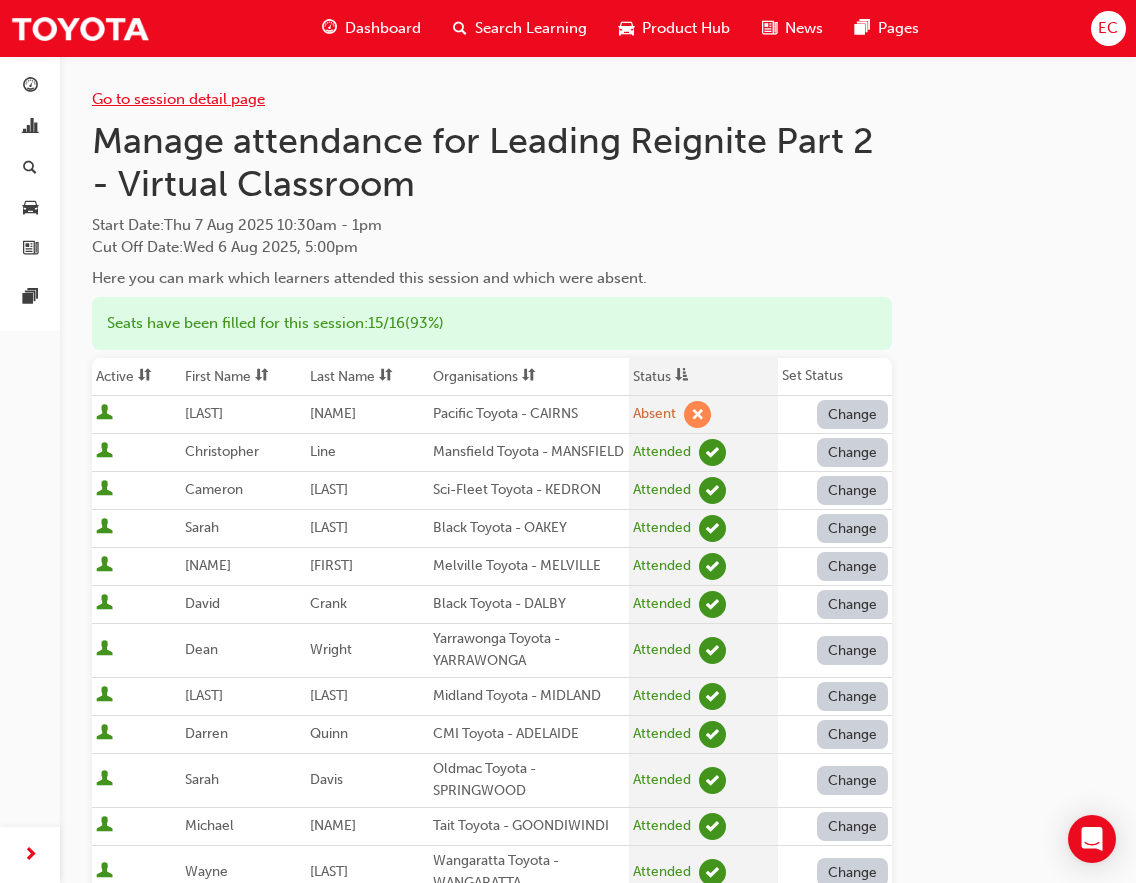 click on "Go to session detail page" at bounding box center (178, 99) 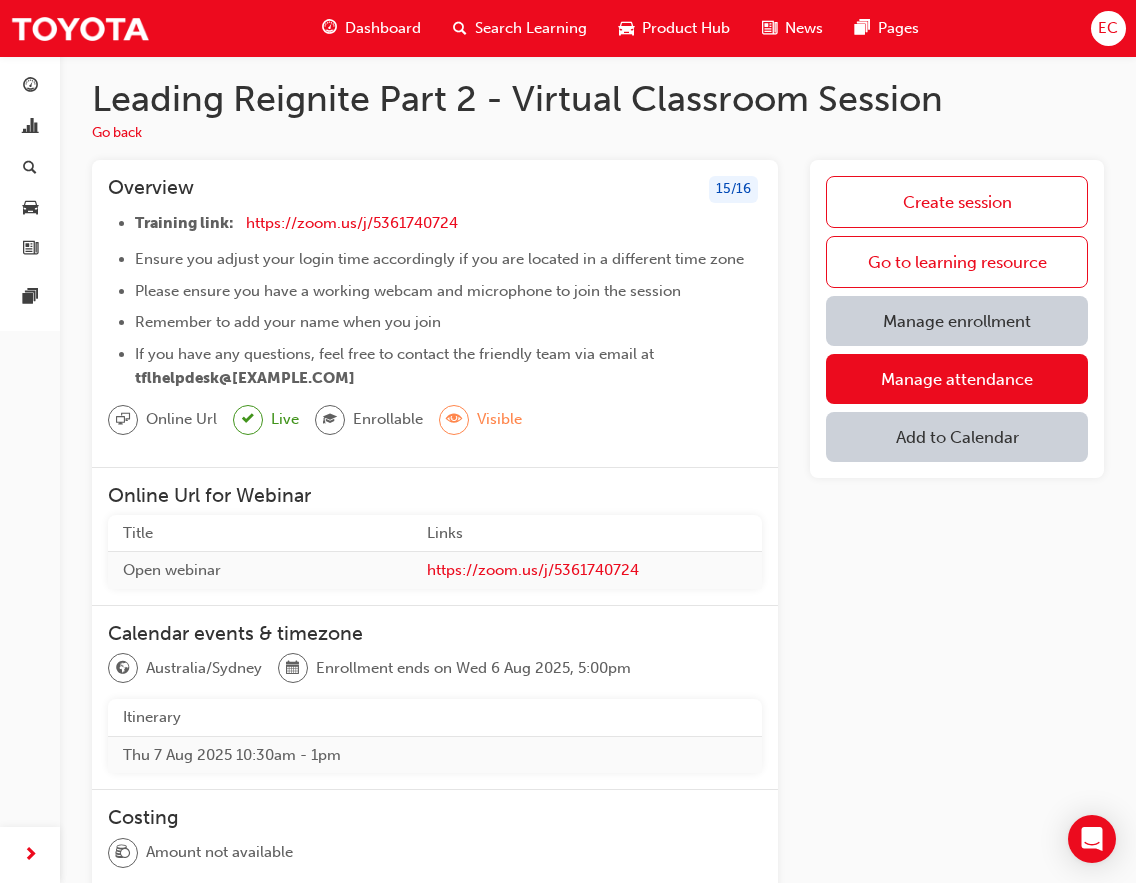 scroll, scrollTop: 0, scrollLeft: 0, axis: both 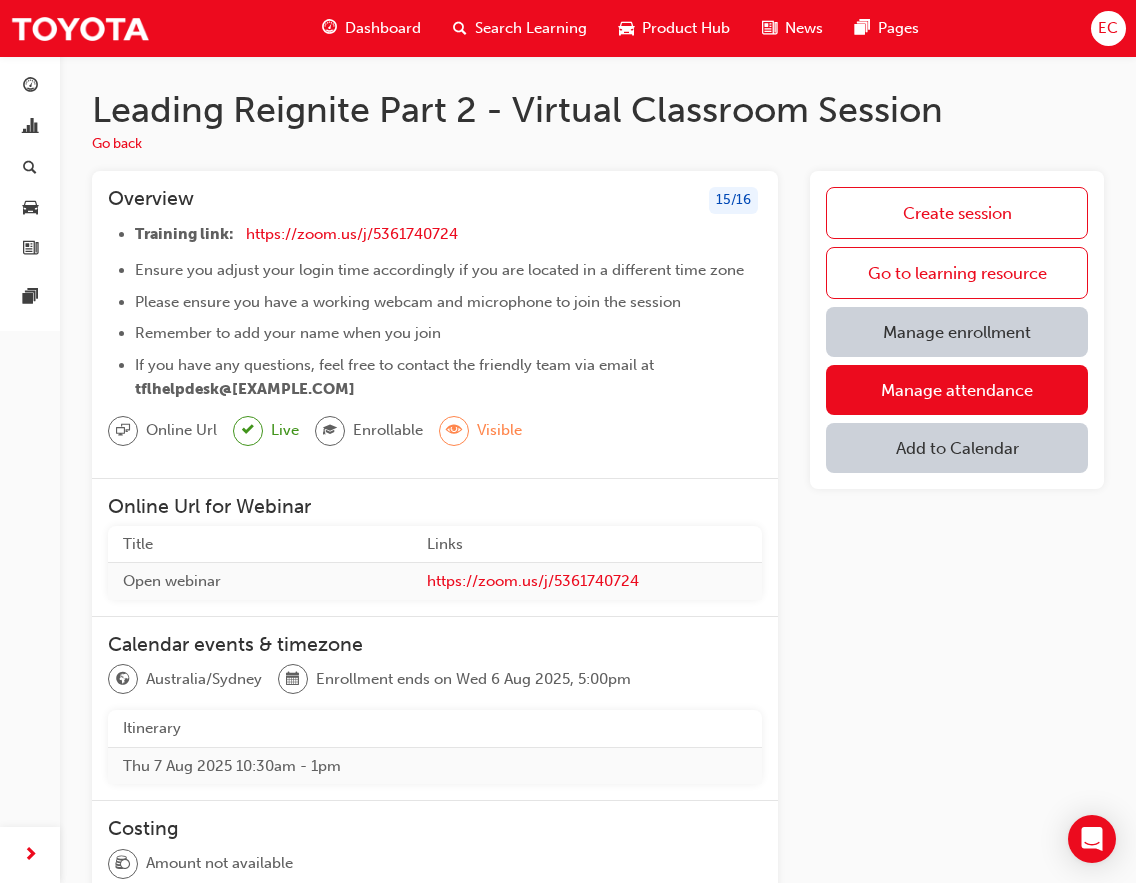 click on "Search Learning" at bounding box center [531, 28] 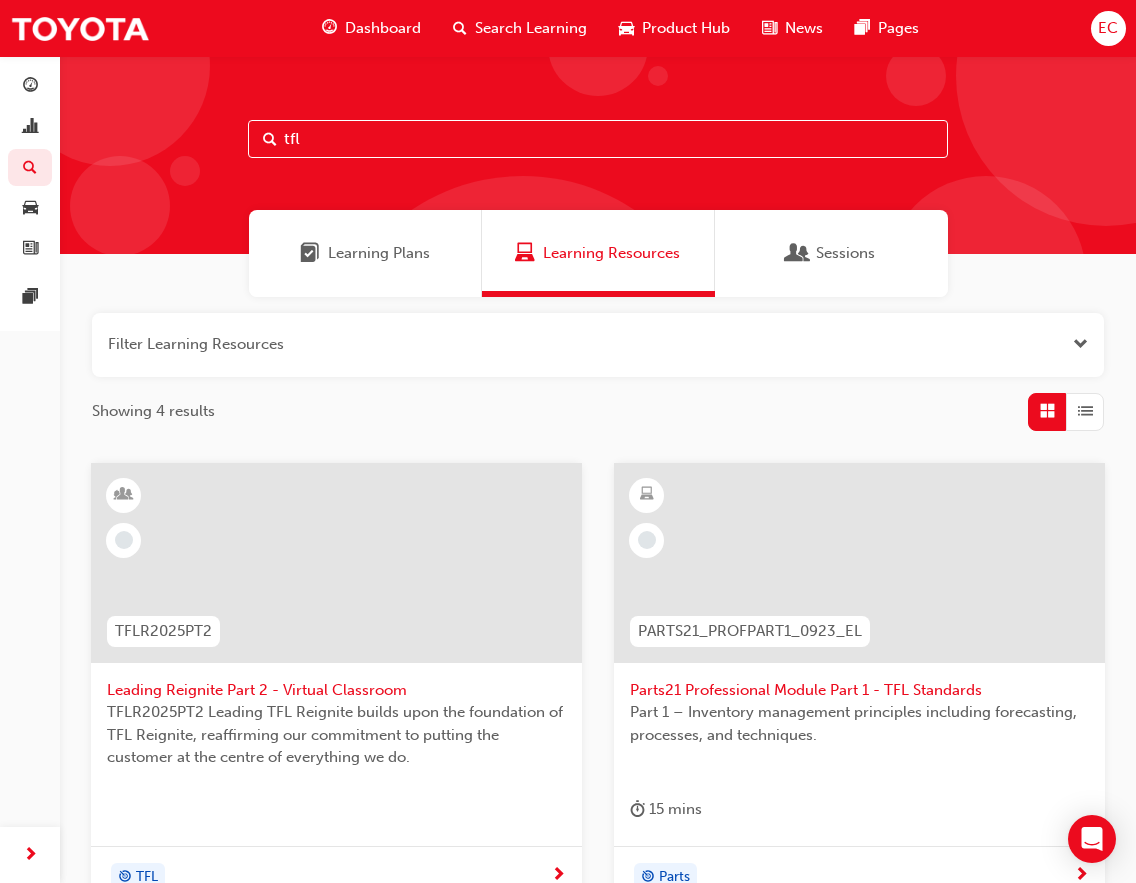 click on "Leading Reignite Part 2 - Virtual Classroom" at bounding box center [336, 690] 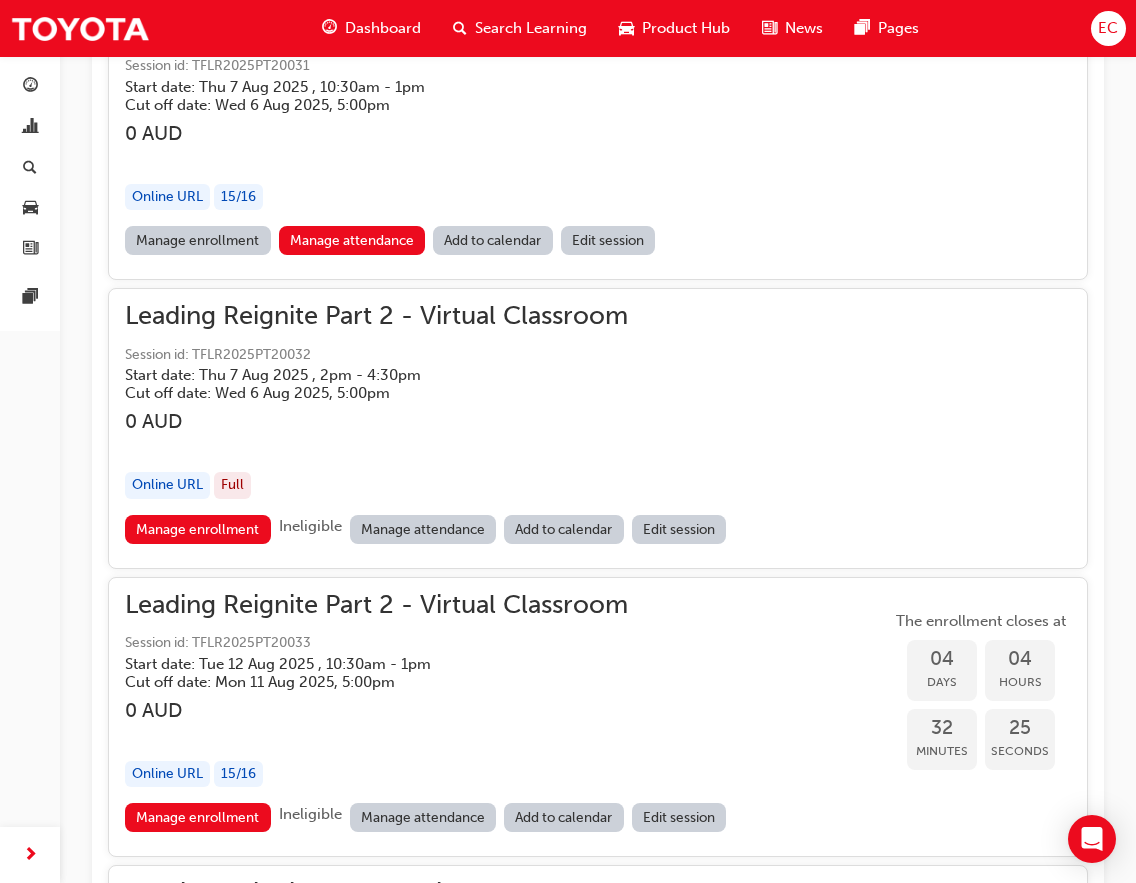scroll, scrollTop: 1554, scrollLeft: 0, axis: vertical 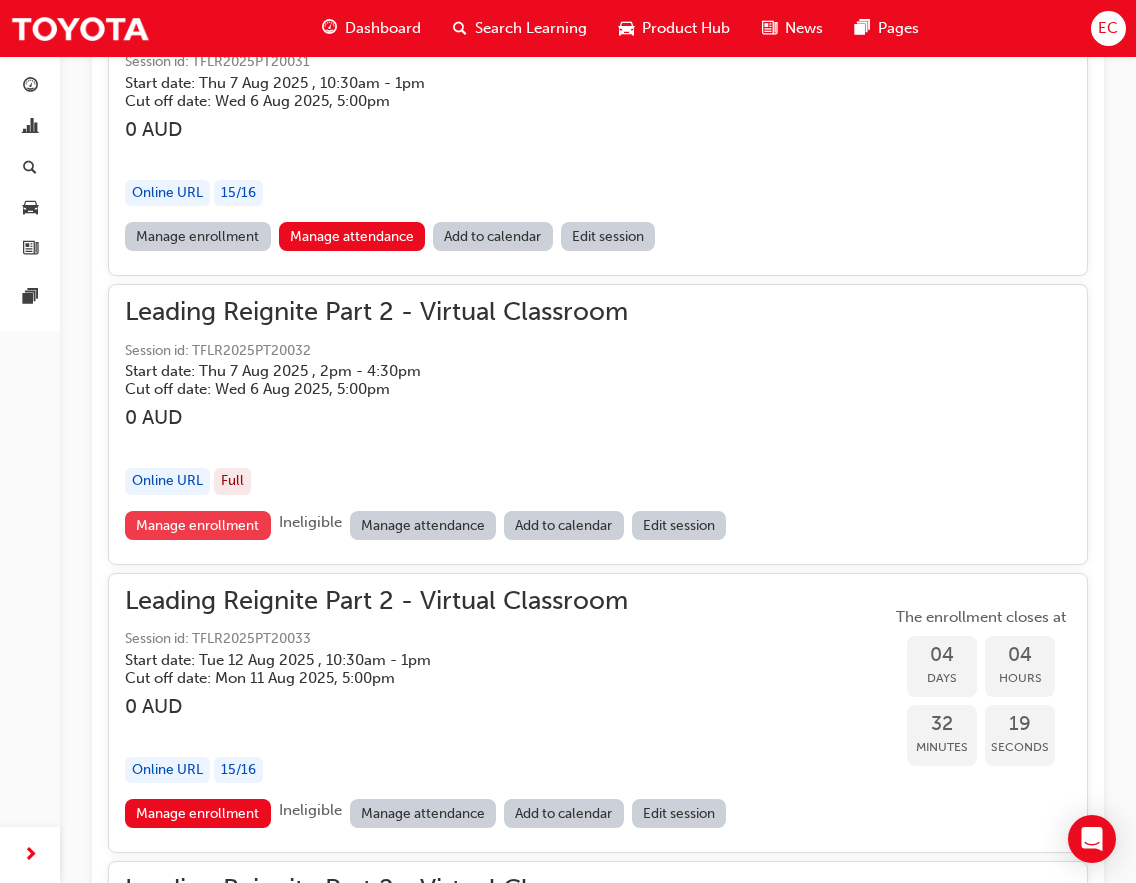 click on "Manage enrollment" at bounding box center (198, 525) 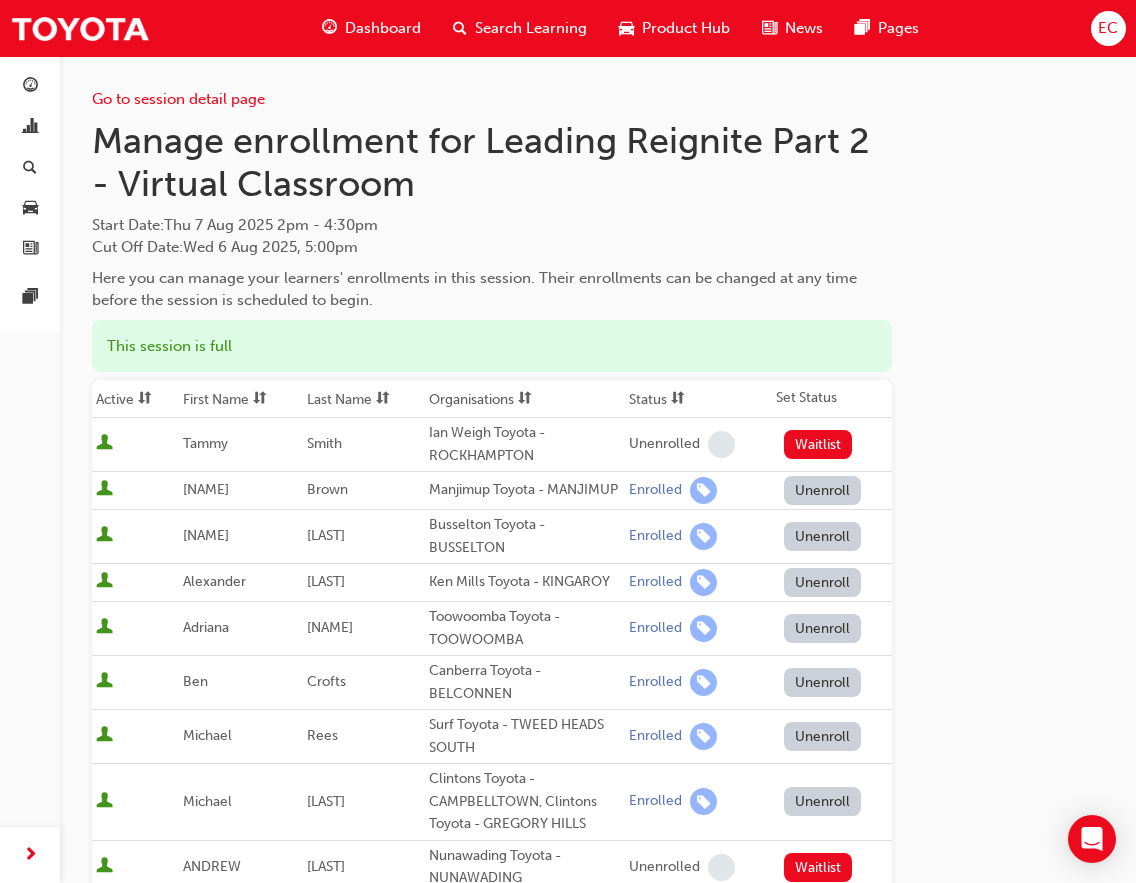 click on "First Name" at bounding box center (240, 399) 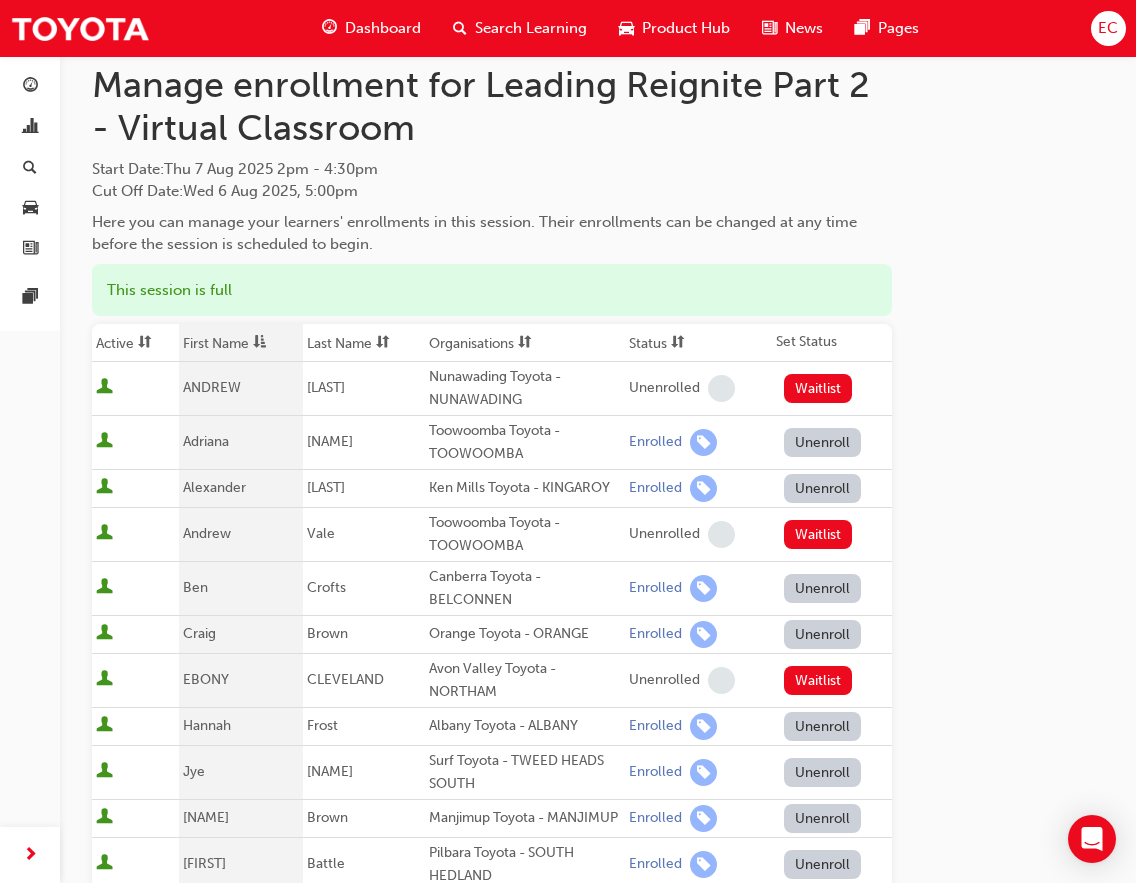 scroll, scrollTop: 60, scrollLeft: 0, axis: vertical 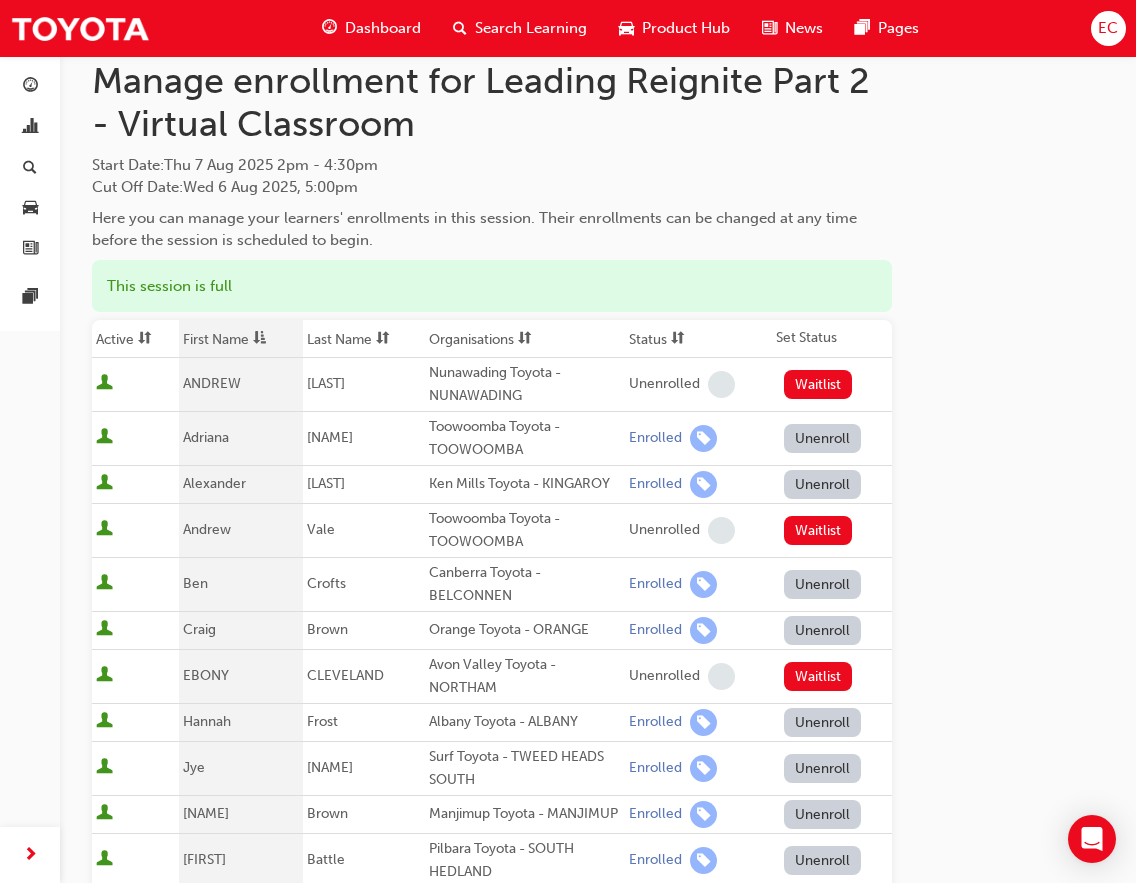 click on "Status" at bounding box center [698, 339] 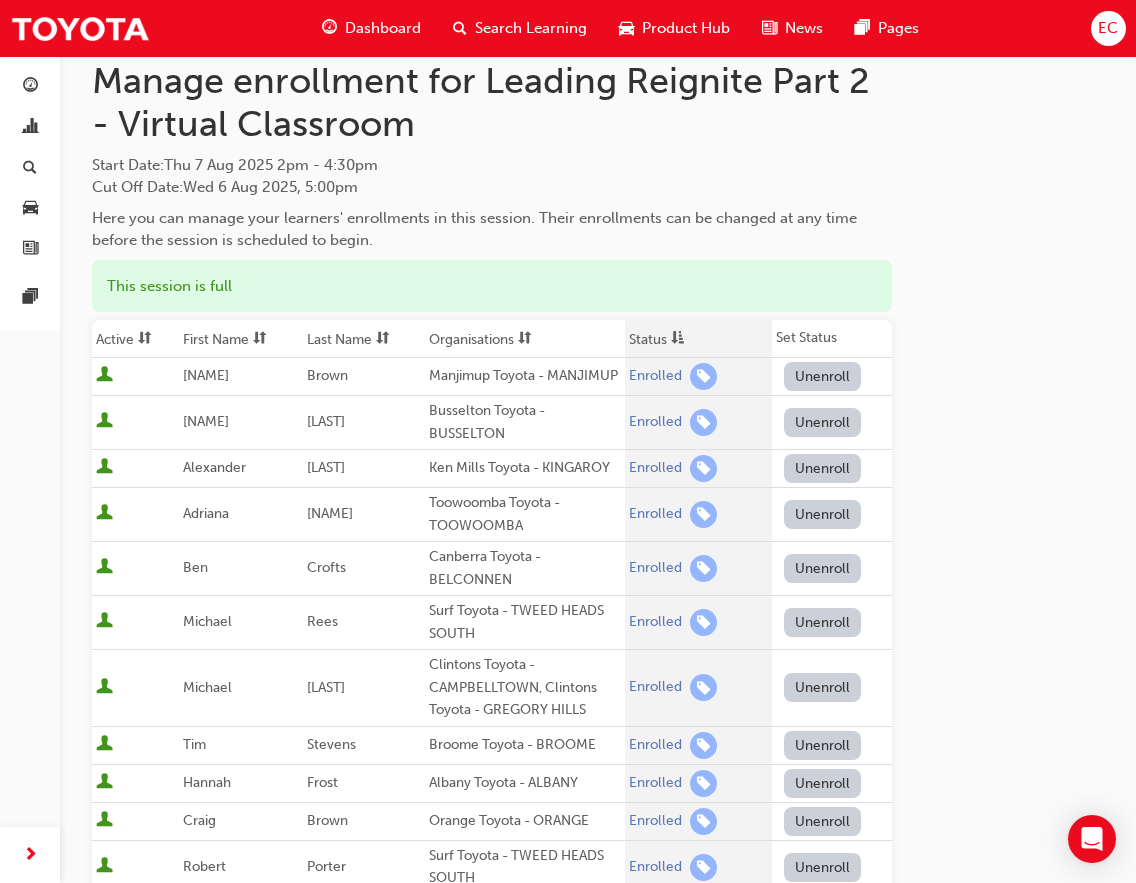 click on "First Name" at bounding box center [240, 339] 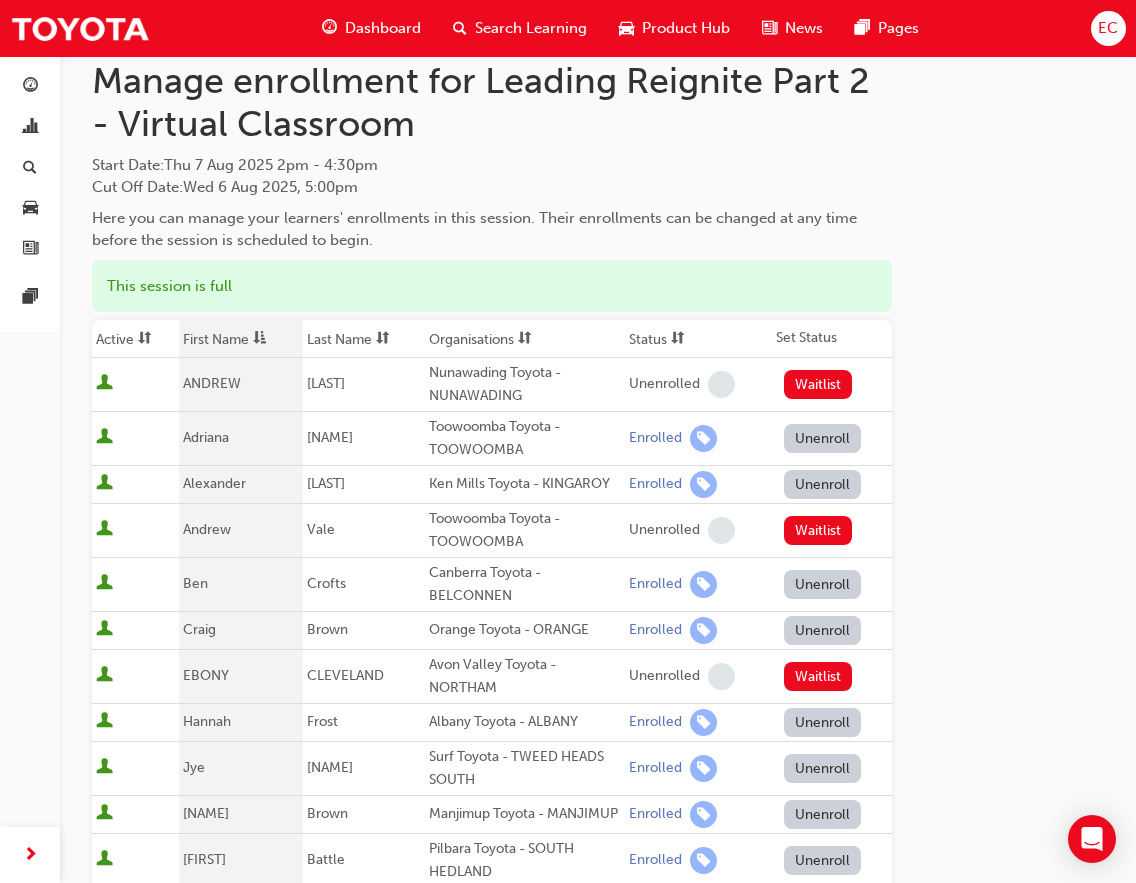 click on "Status" at bounding box center (698, 339) 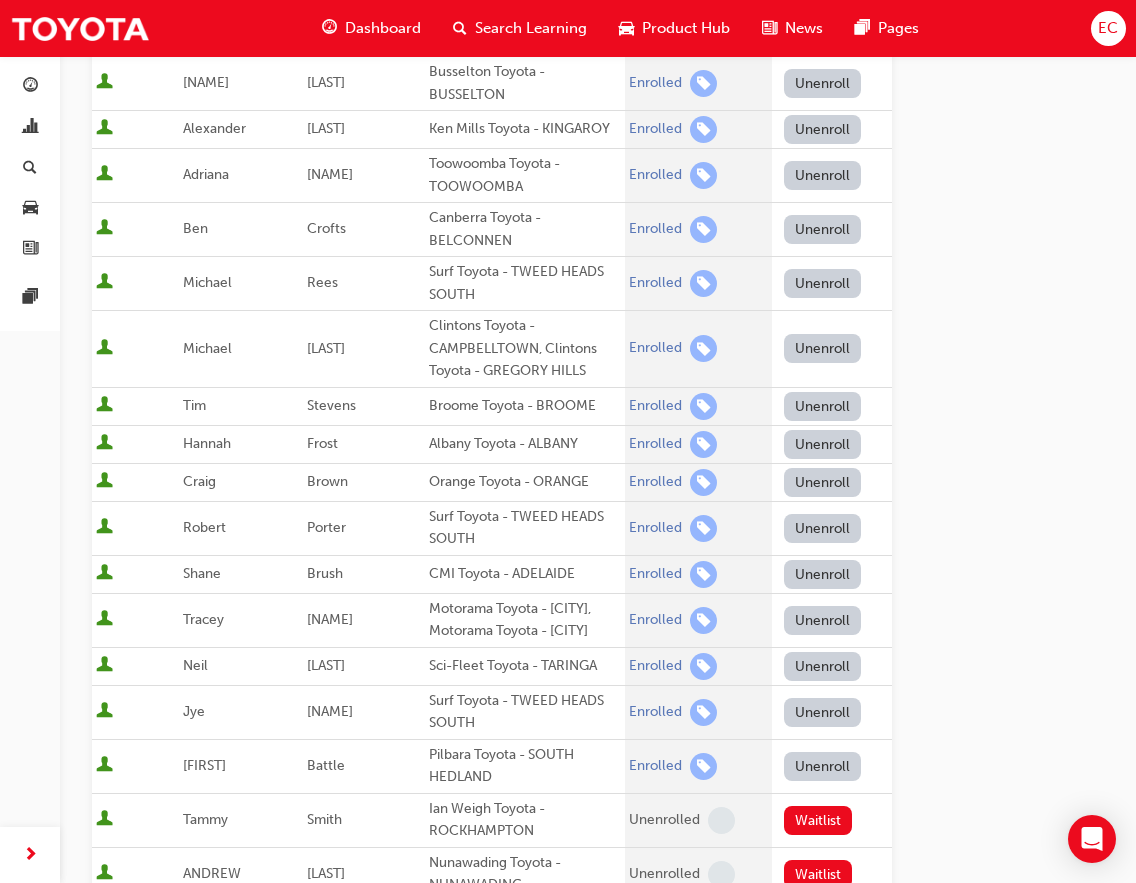 scroll, scrollTop: 0, scrollLeft: 0, axis: both 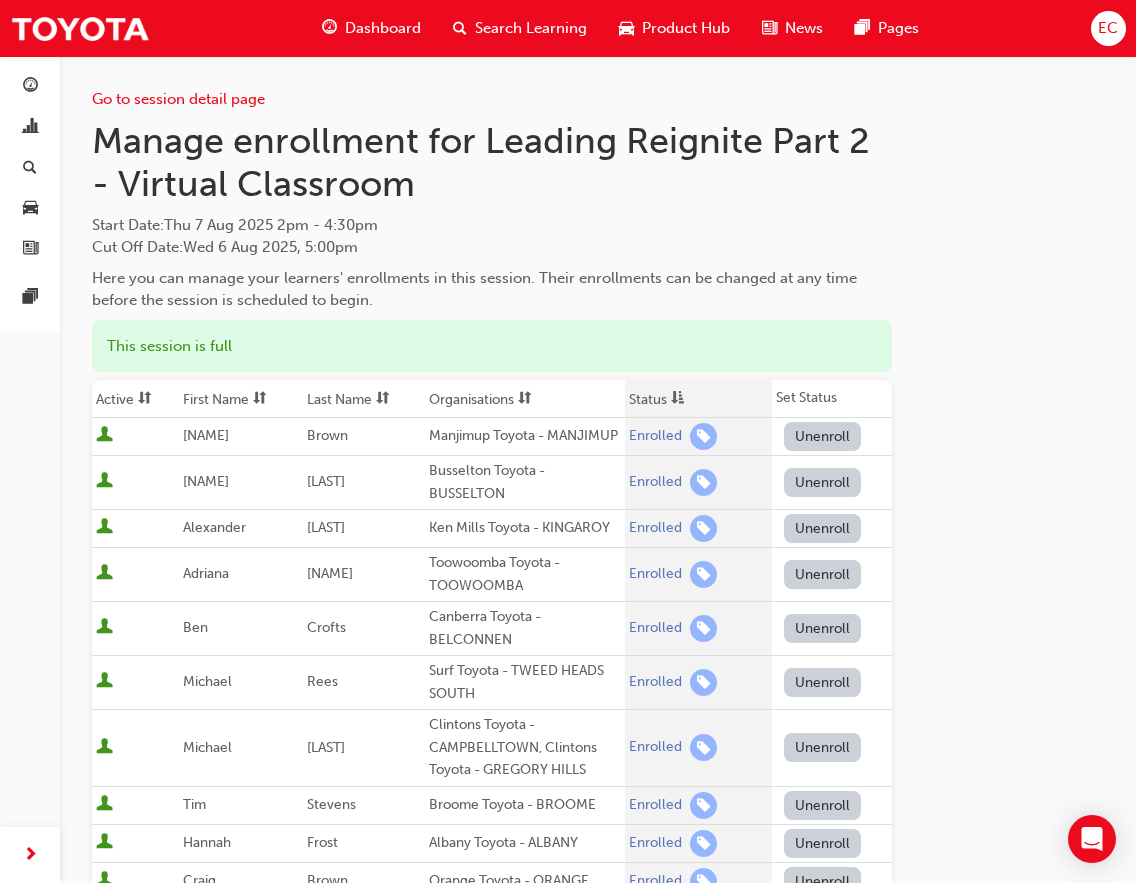 click on "First Name" at bounding box center (240, 399) 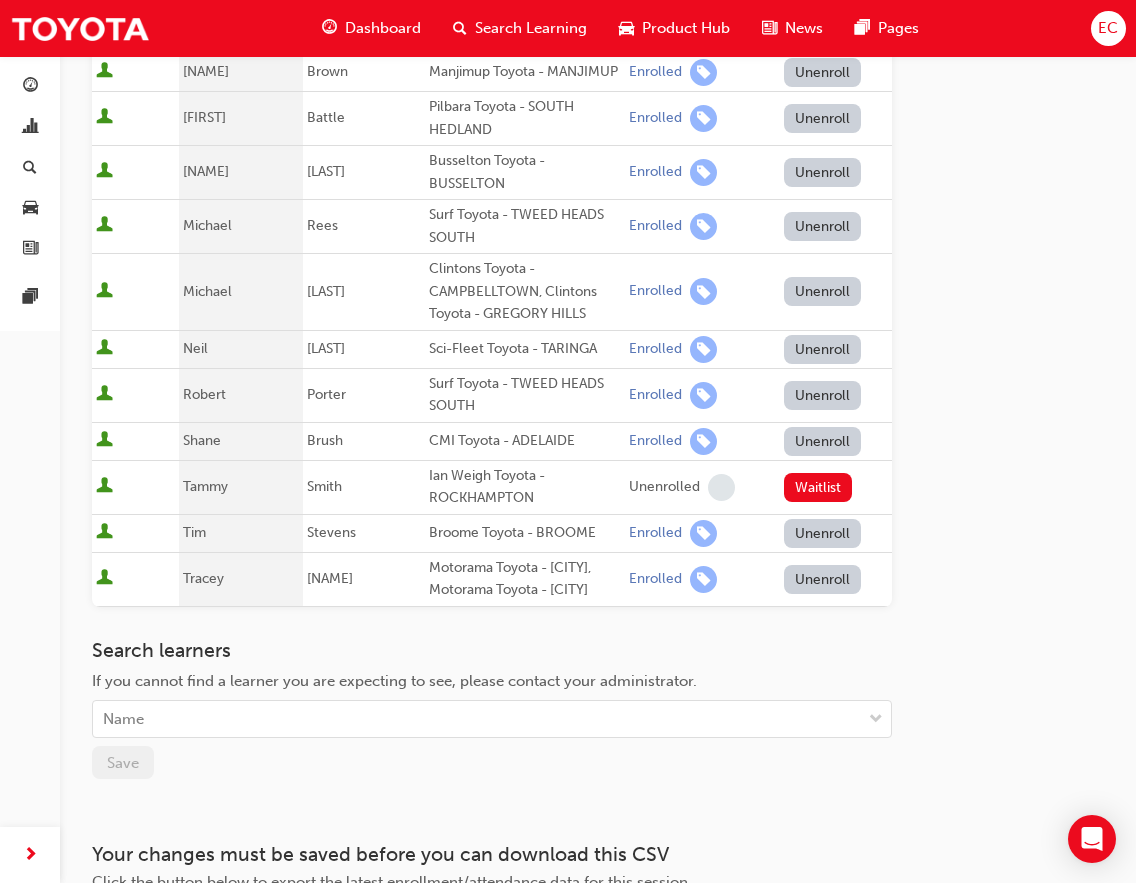 scroll, scrollTop: 0, scrollLeft: 0, axis: both 